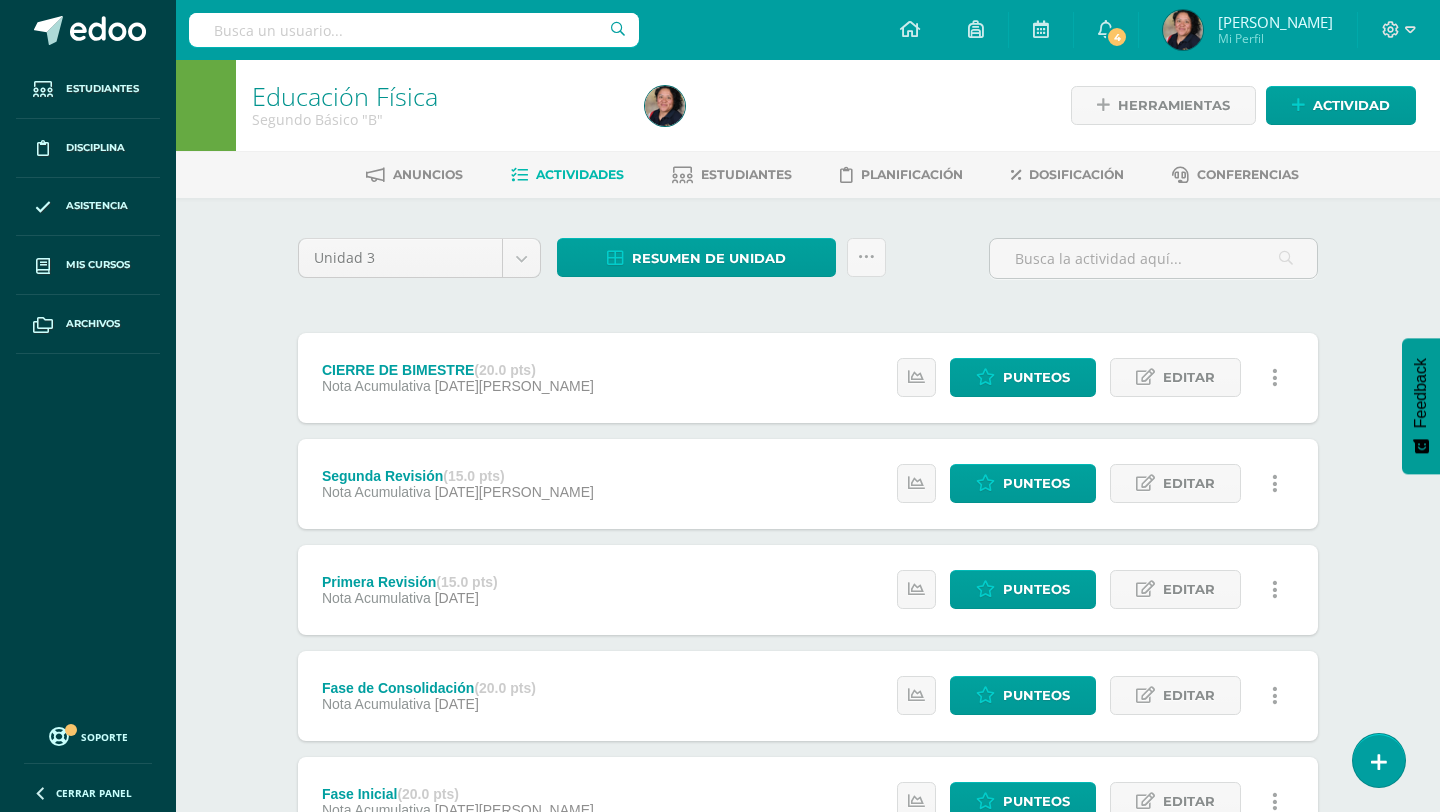 scroll, scrollTop: 0, scrollLeft: 0, axis: both 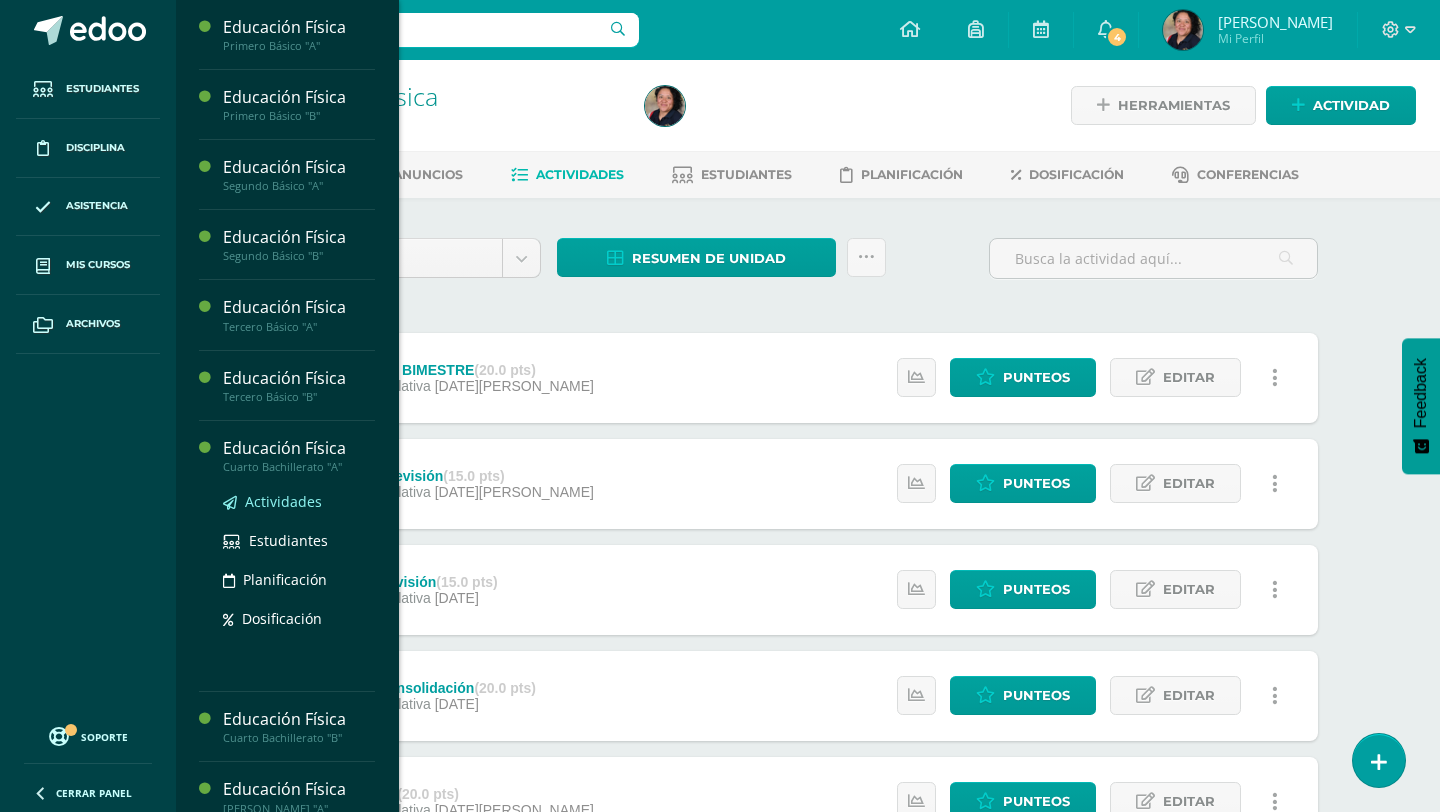 click on "Actividades" at bounding box center (283, 501) 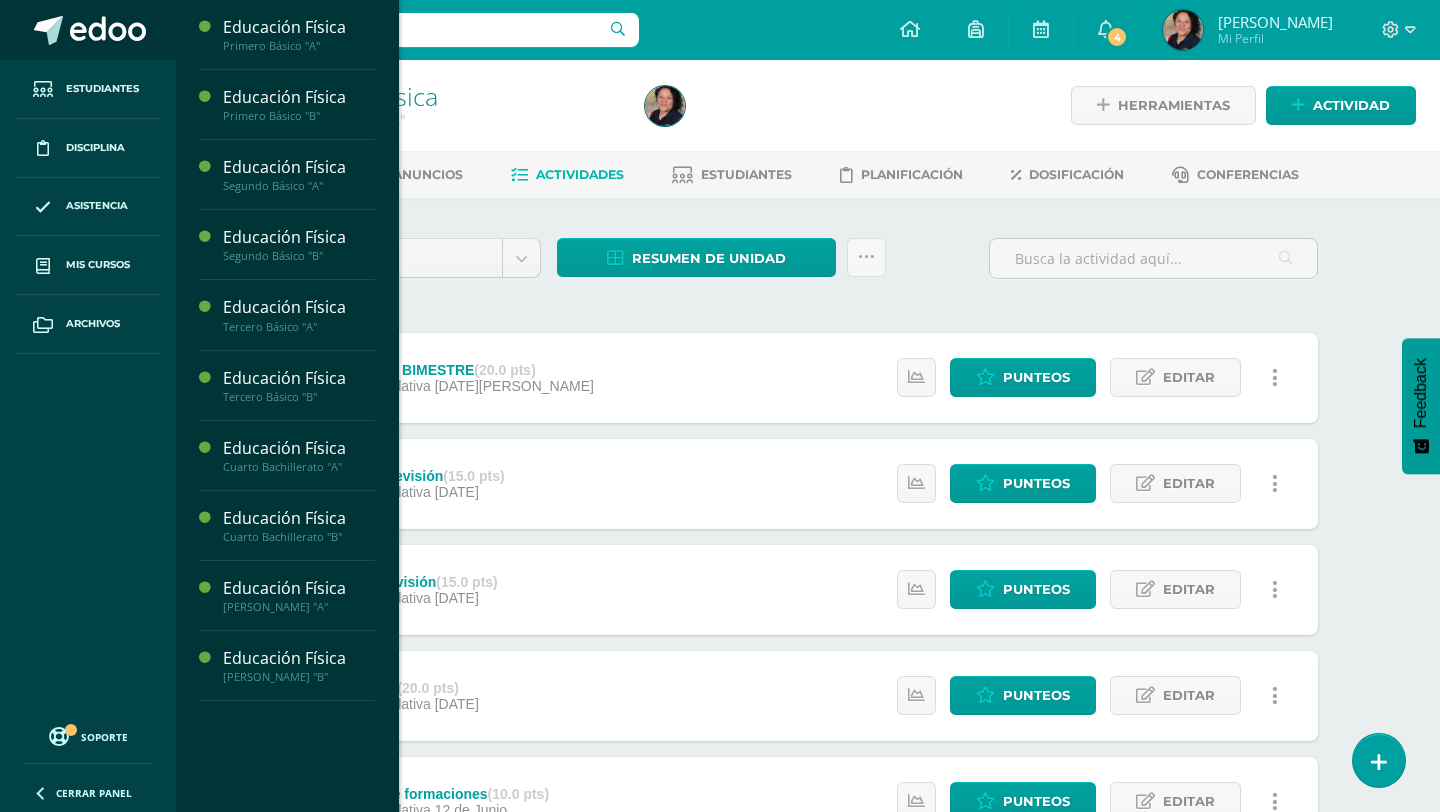 scroll, scrollTop: 0, scrollLeft: 0, axis: both 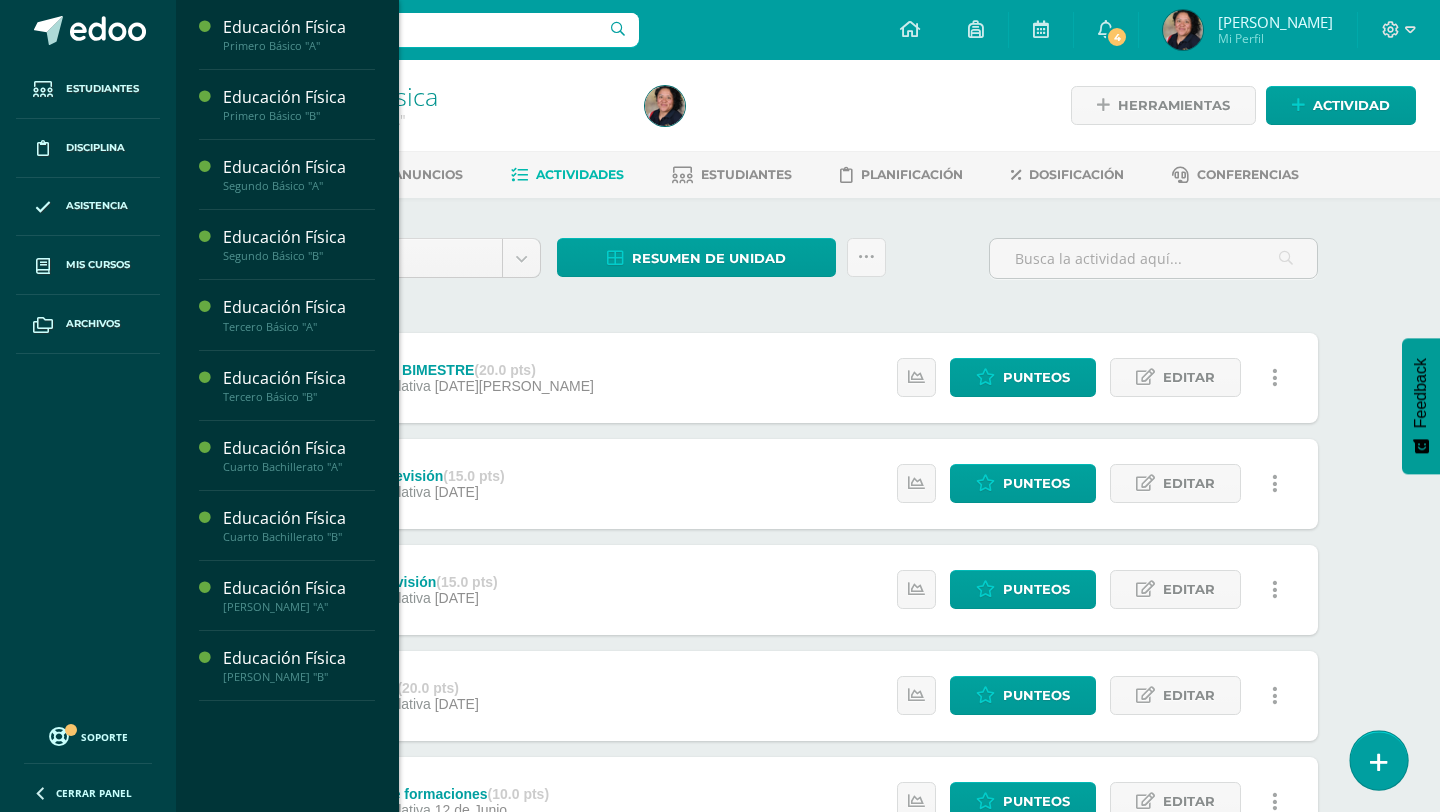 click at bounding box center (1379, 762) 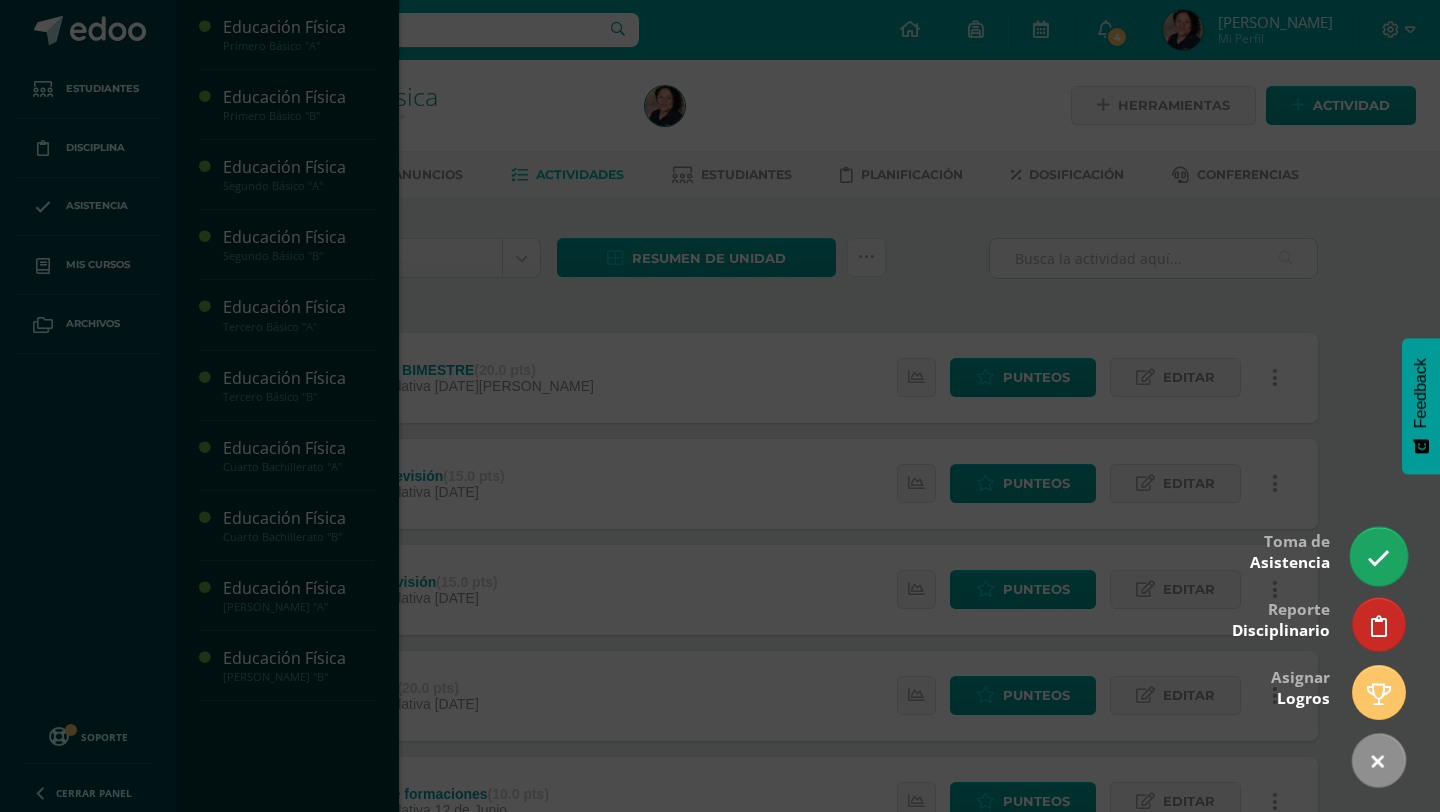 click at bounding box center (1378, 558) 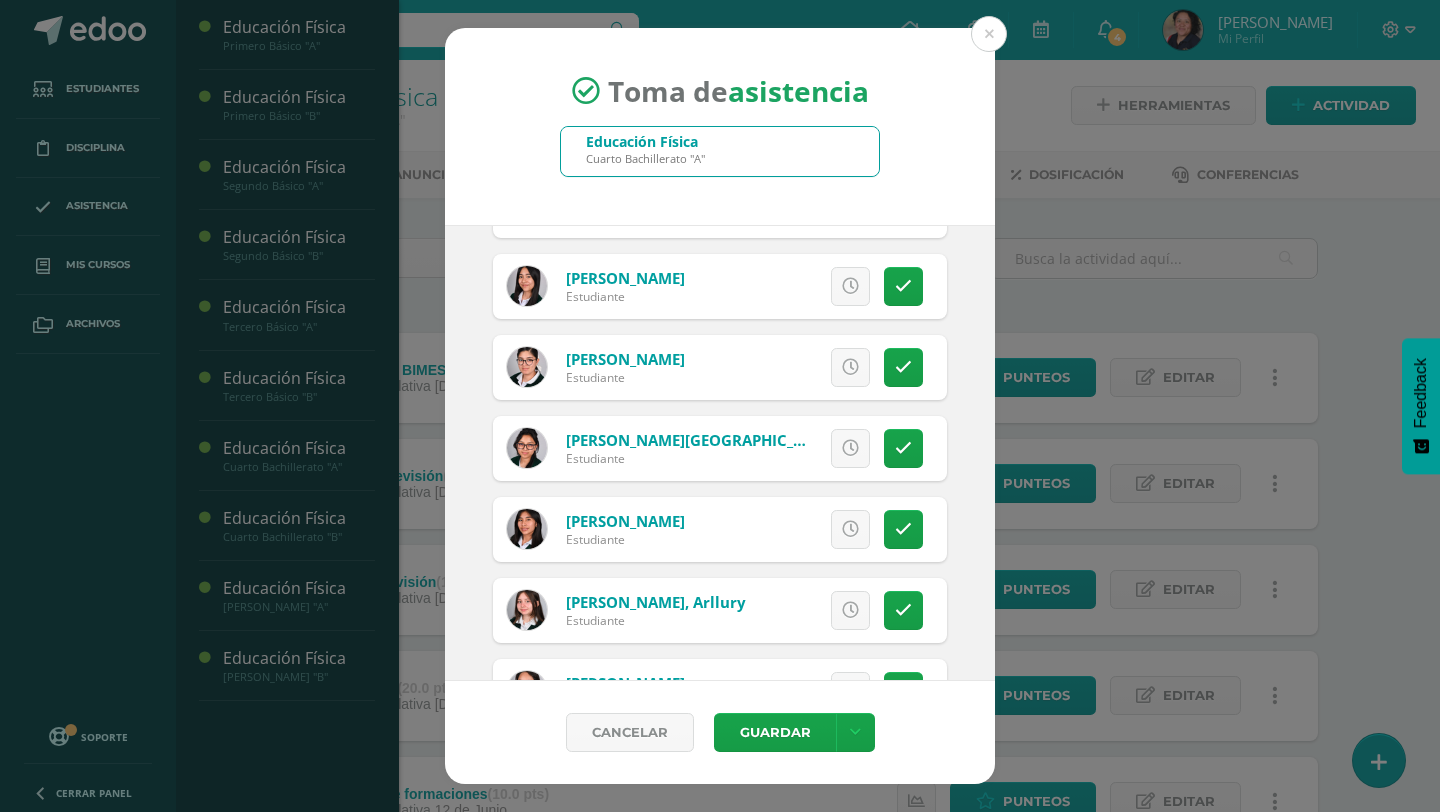 scroll, scrollTop: 156, scrollLeft: 0, axis: vertical 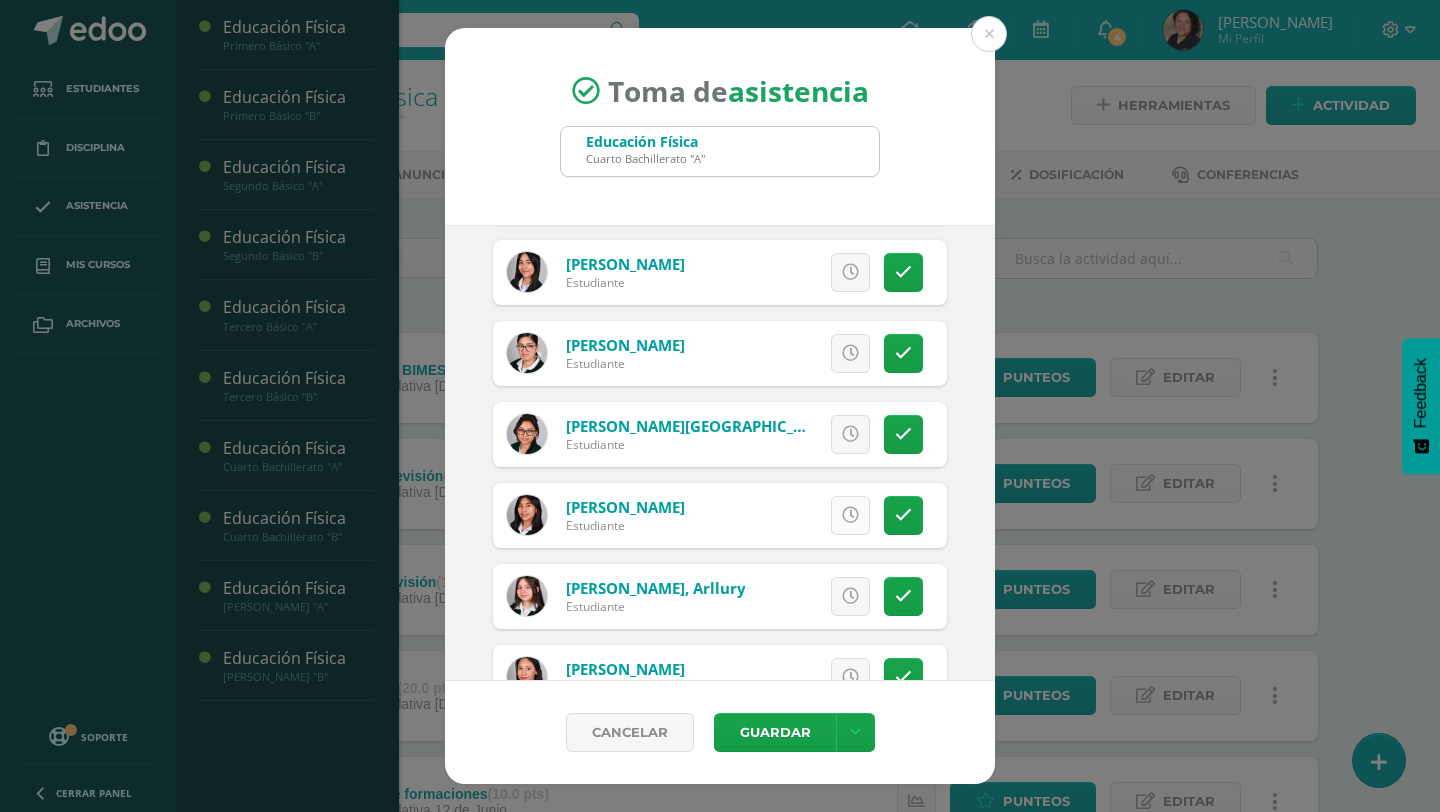 click at bounding box center [850, 515] 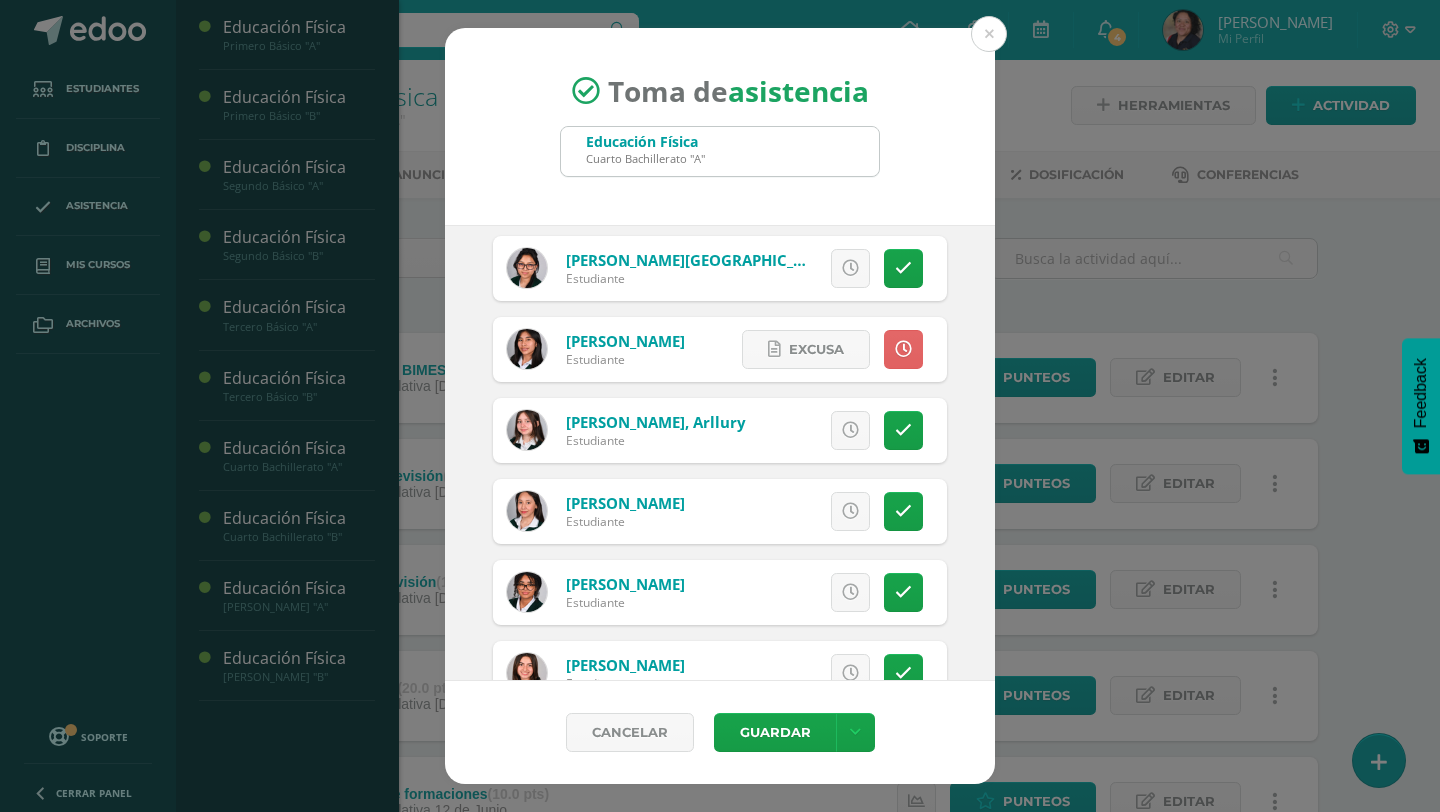 scroll, scrollTop: 331, scrollLeft: 0, axis: vertical 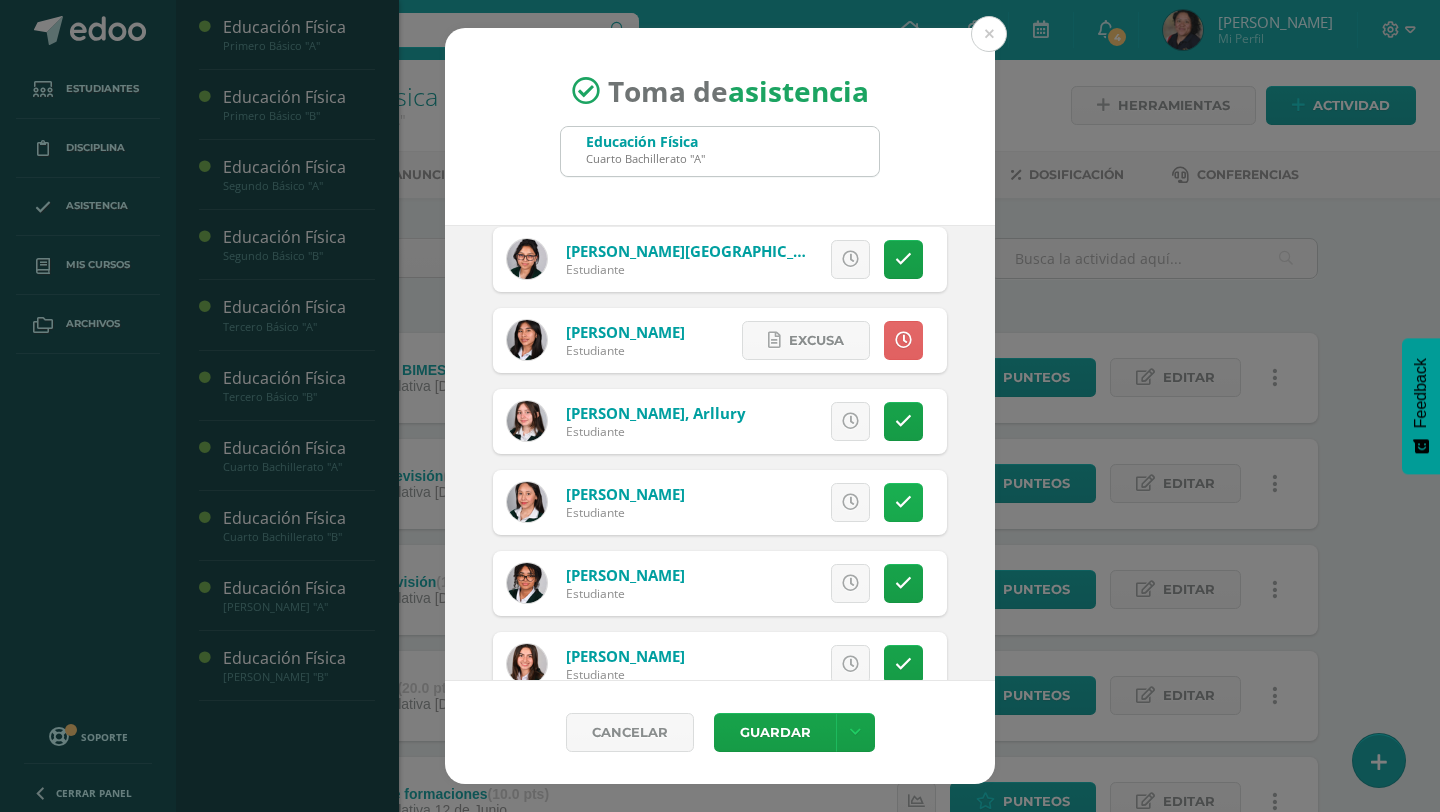 click at bounding box center (903, 502) 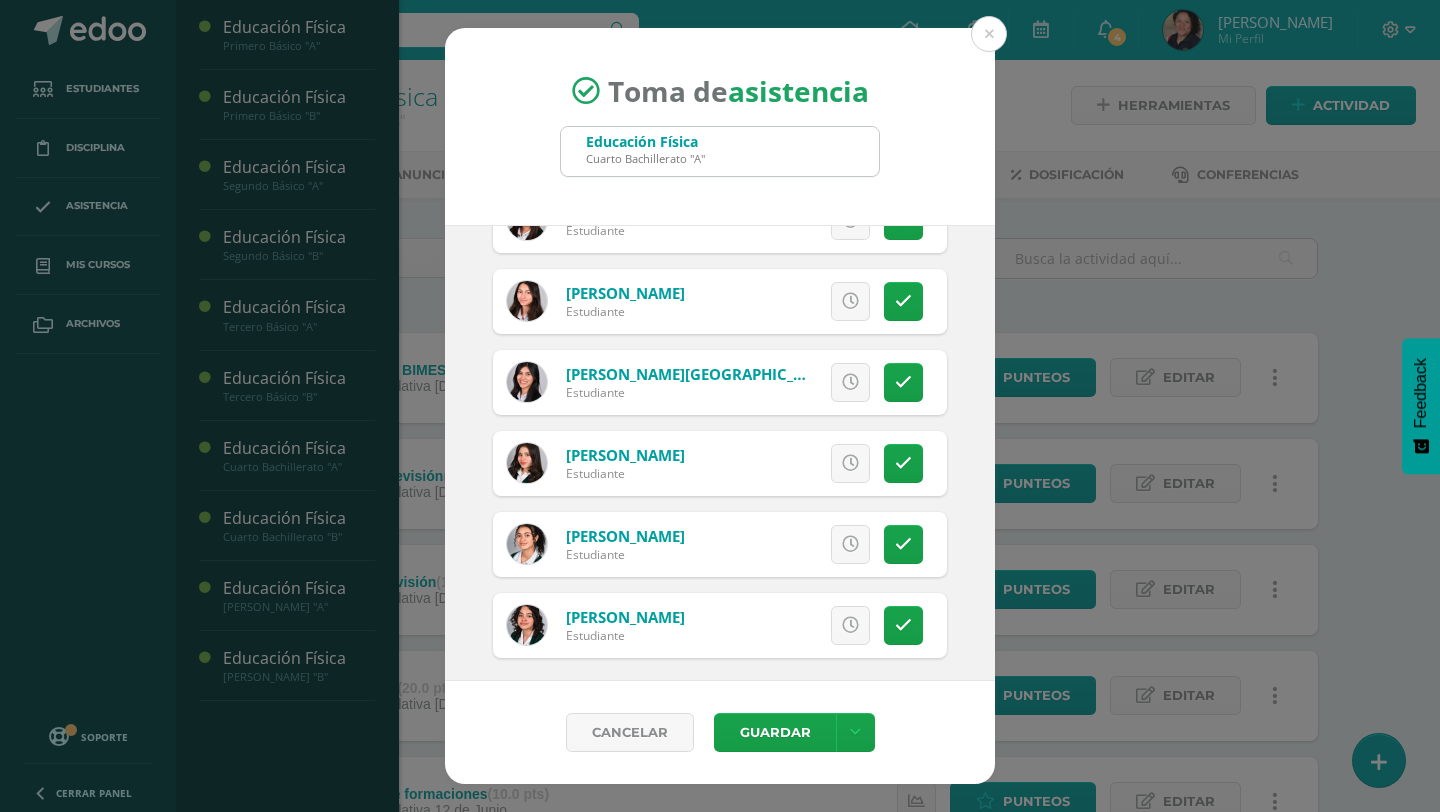 scroll, scrollTop: 1109, scrollLeft: 0, axis: vertical 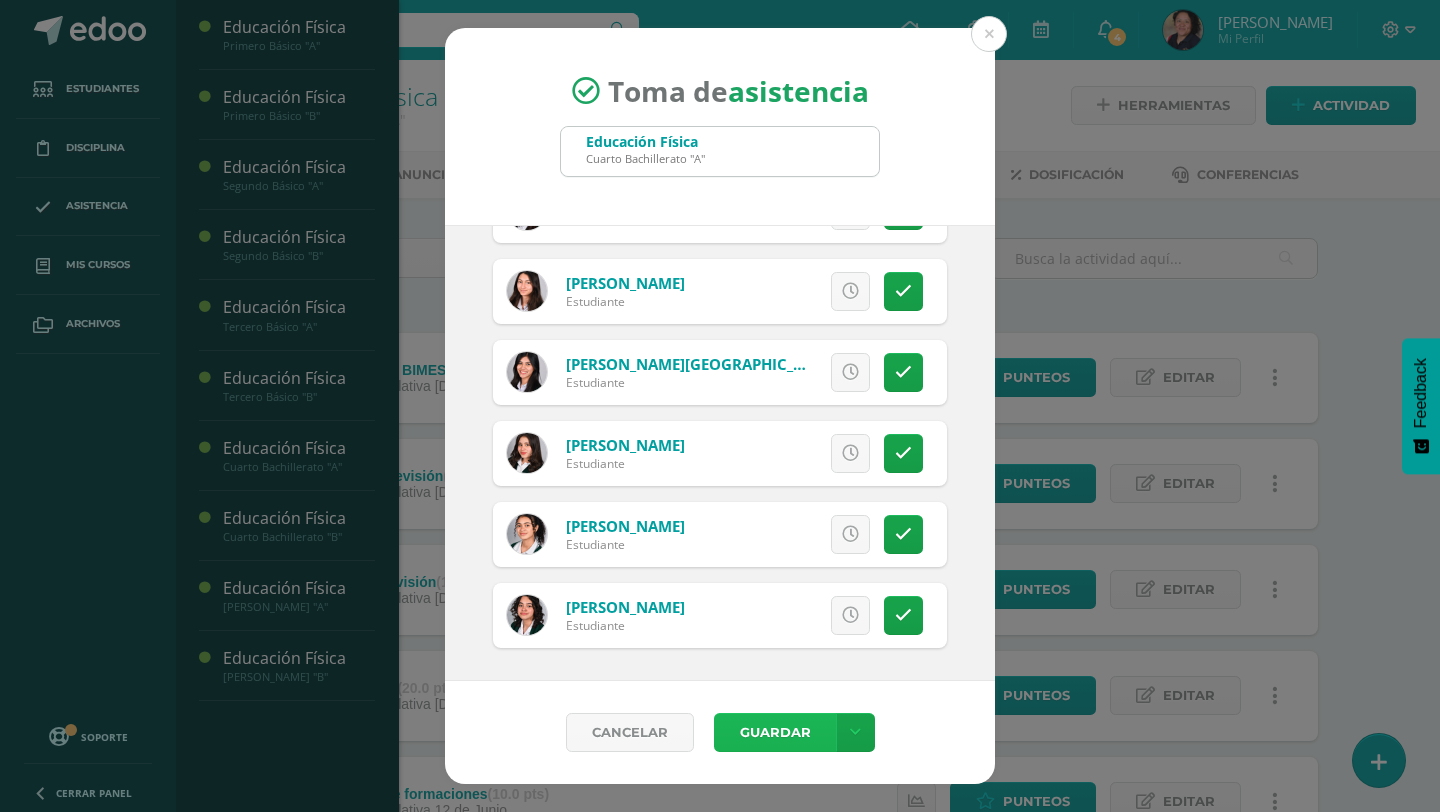 click on "Guardar" at bounding box center (775, 732) 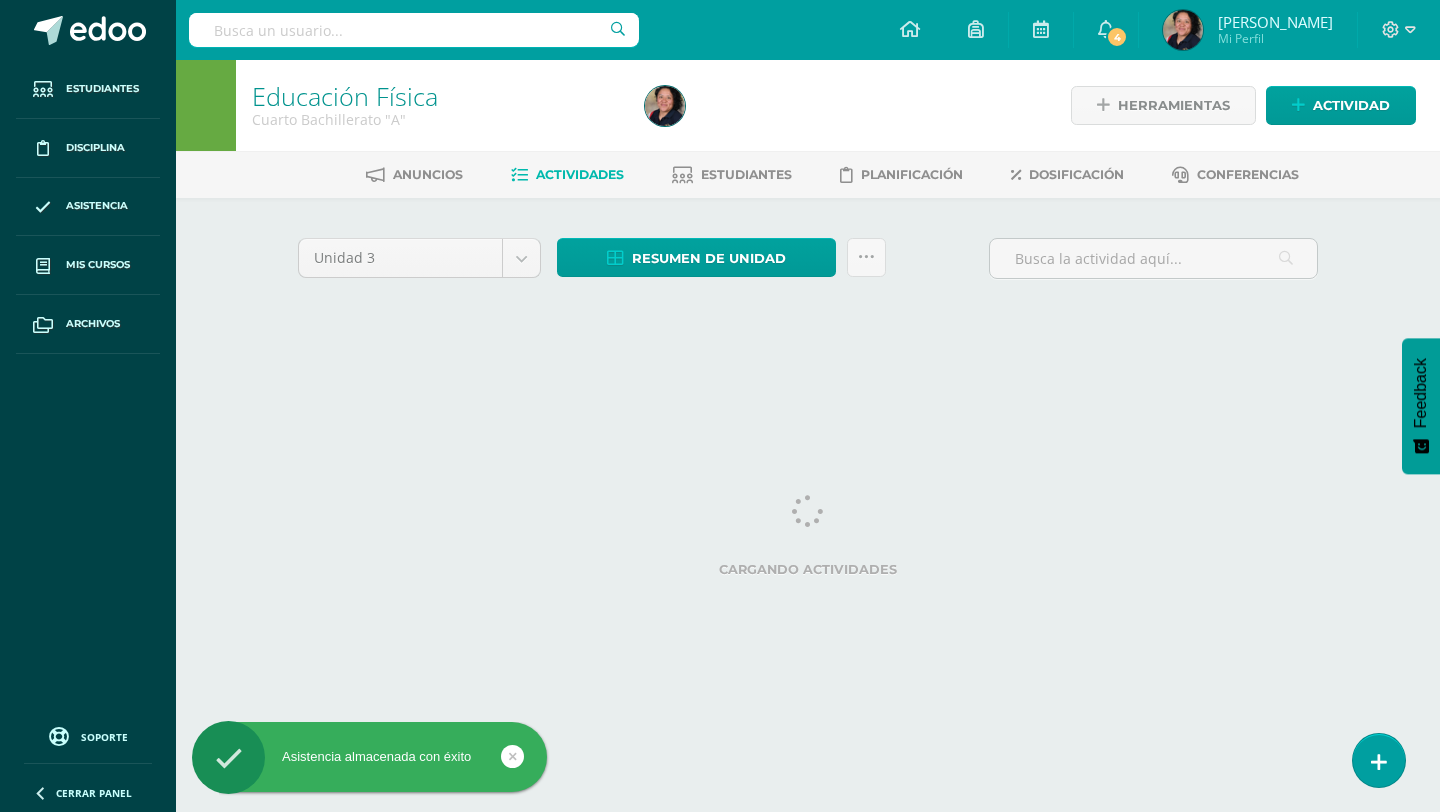 scroll, scrollTop: 0, scrollLeft: 0, axis: both 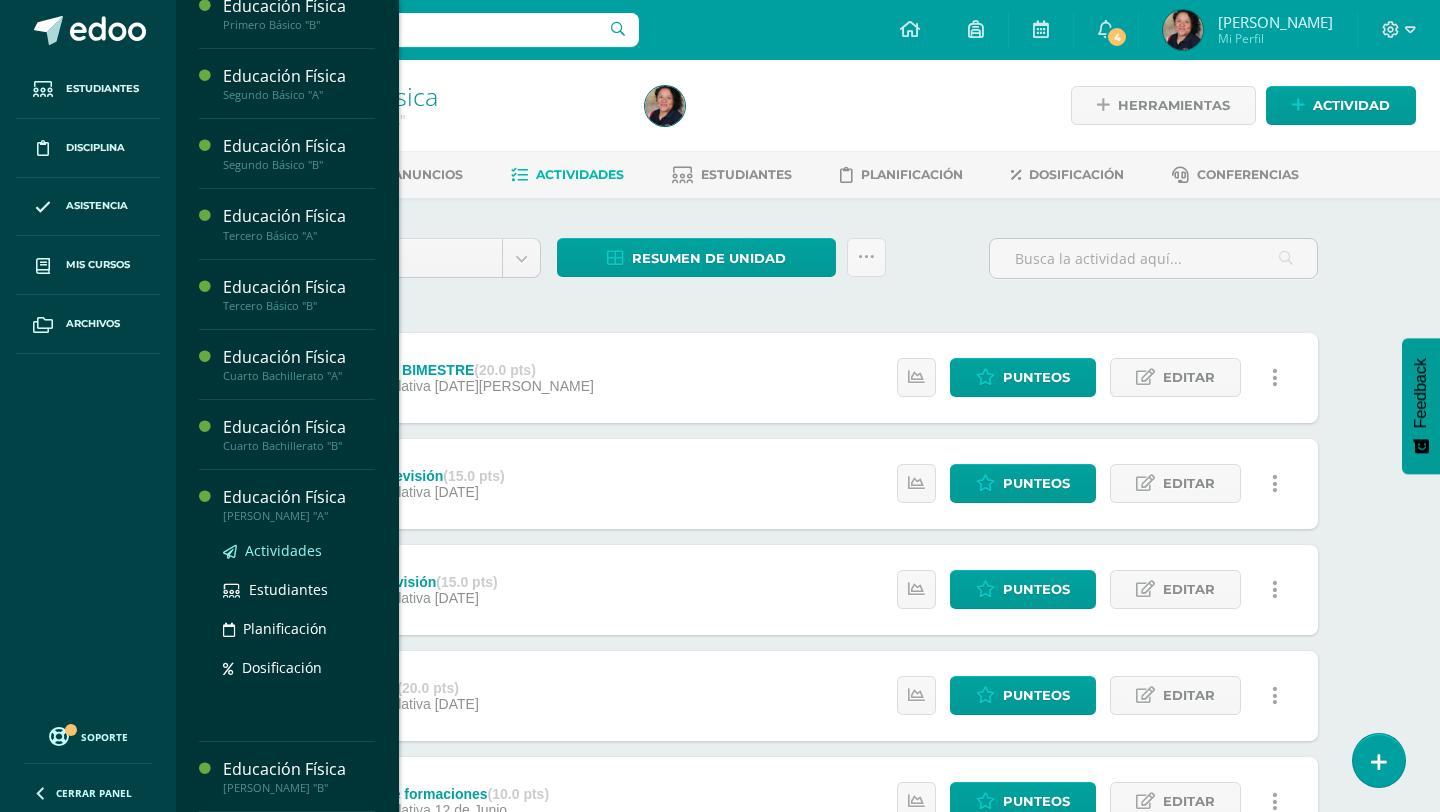 click on "Actividades" at bounding box center (283, 550) 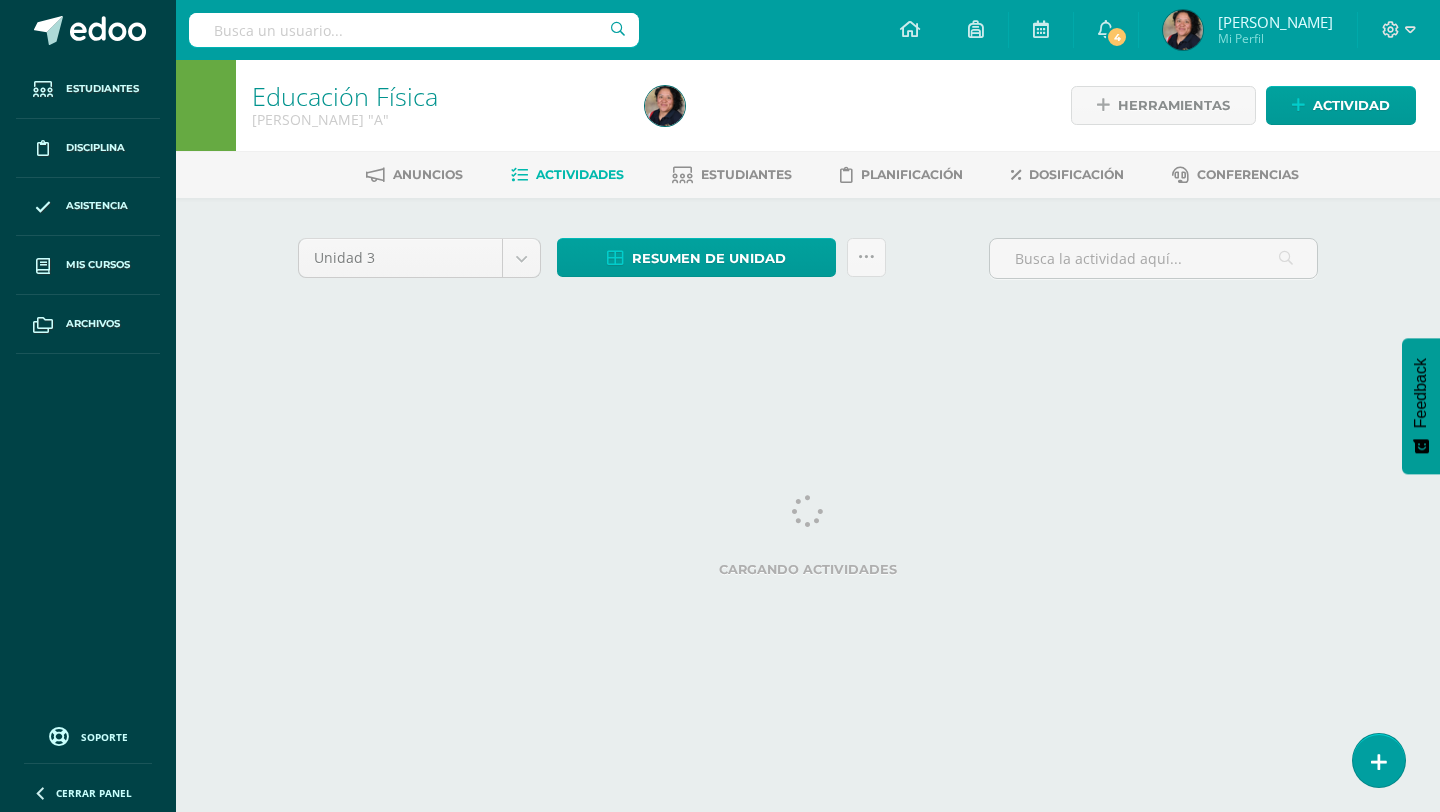 scroll, scrollTop: 0, scrollLeft: 0, axis: both 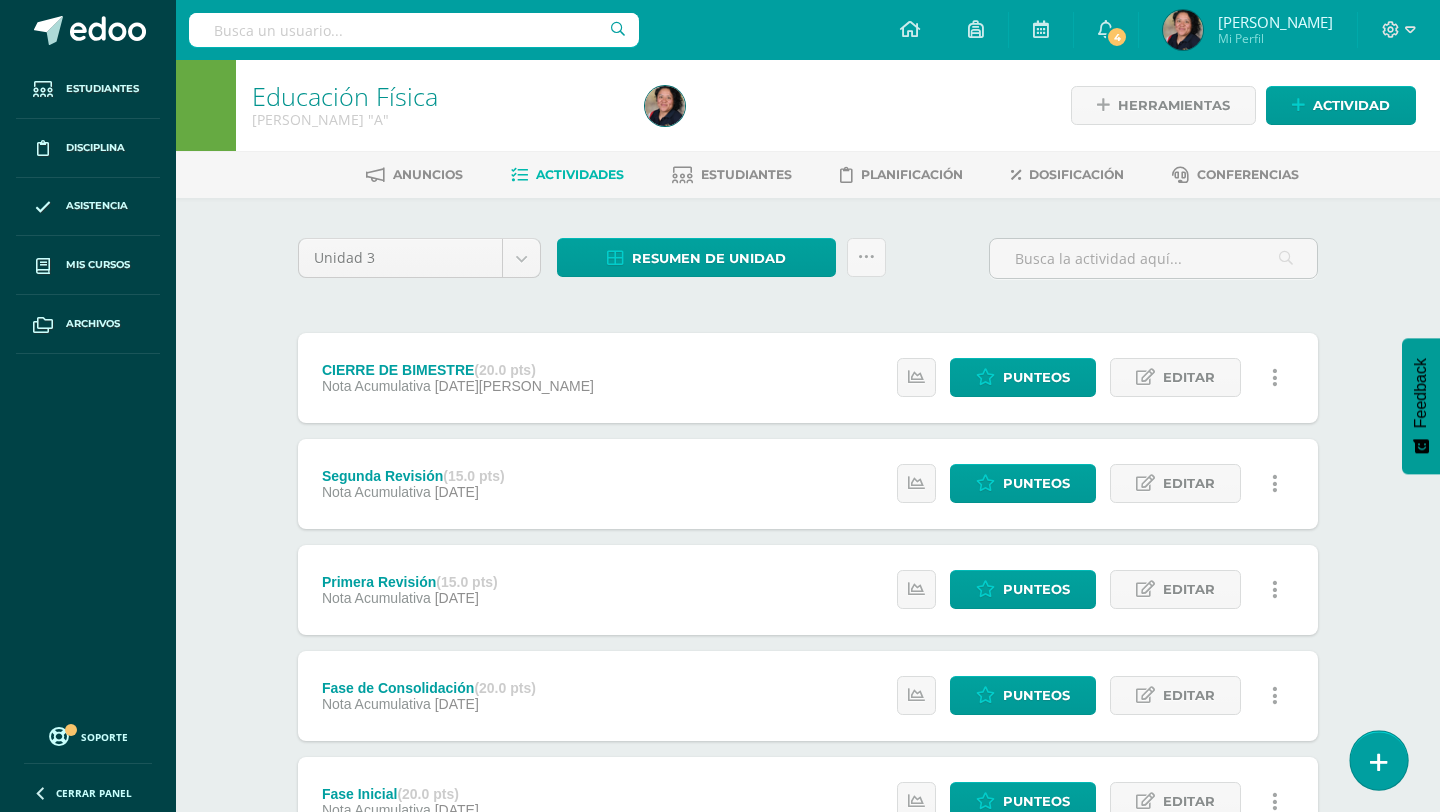 click at bounding box center (1379, 762) 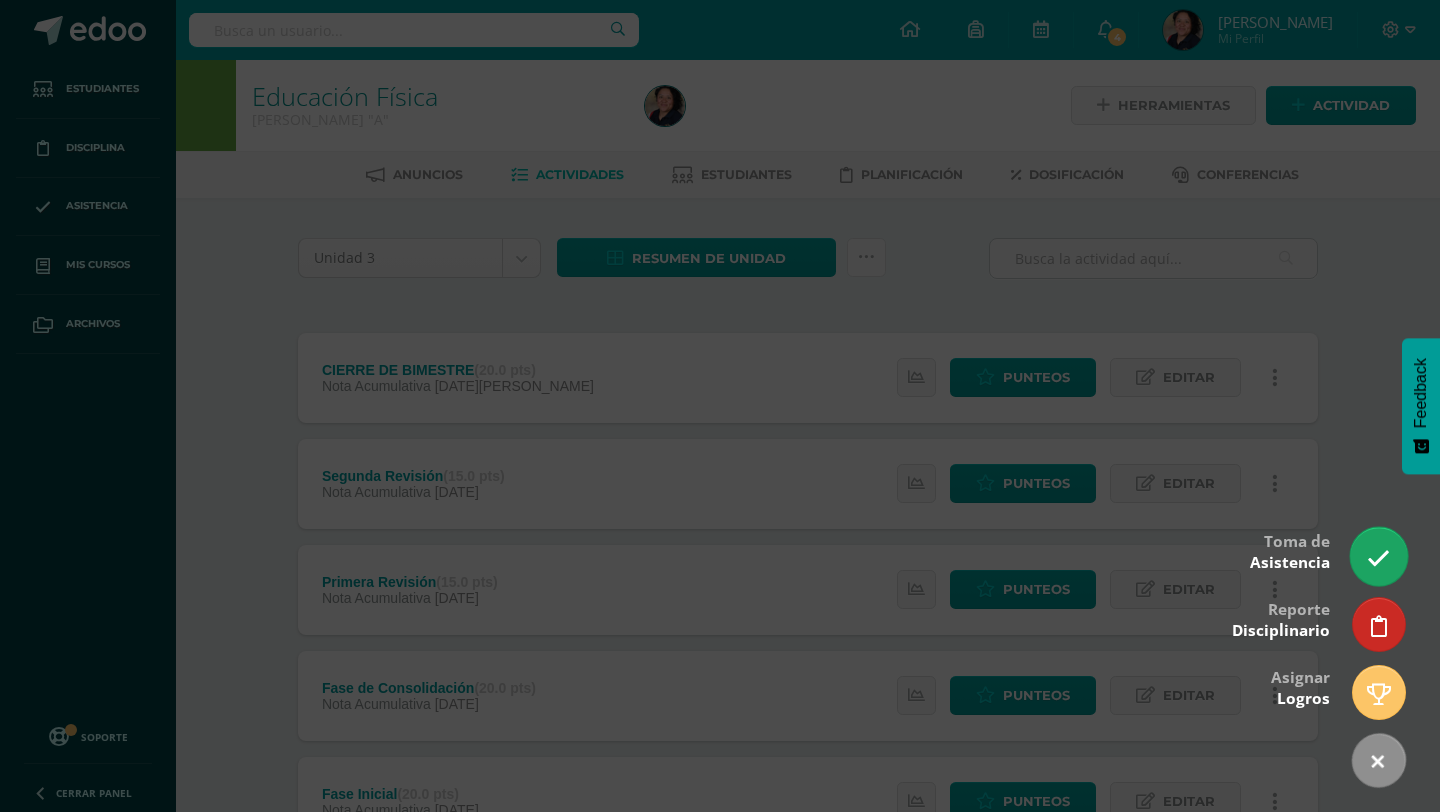 click at bounding box center [1378, 558] 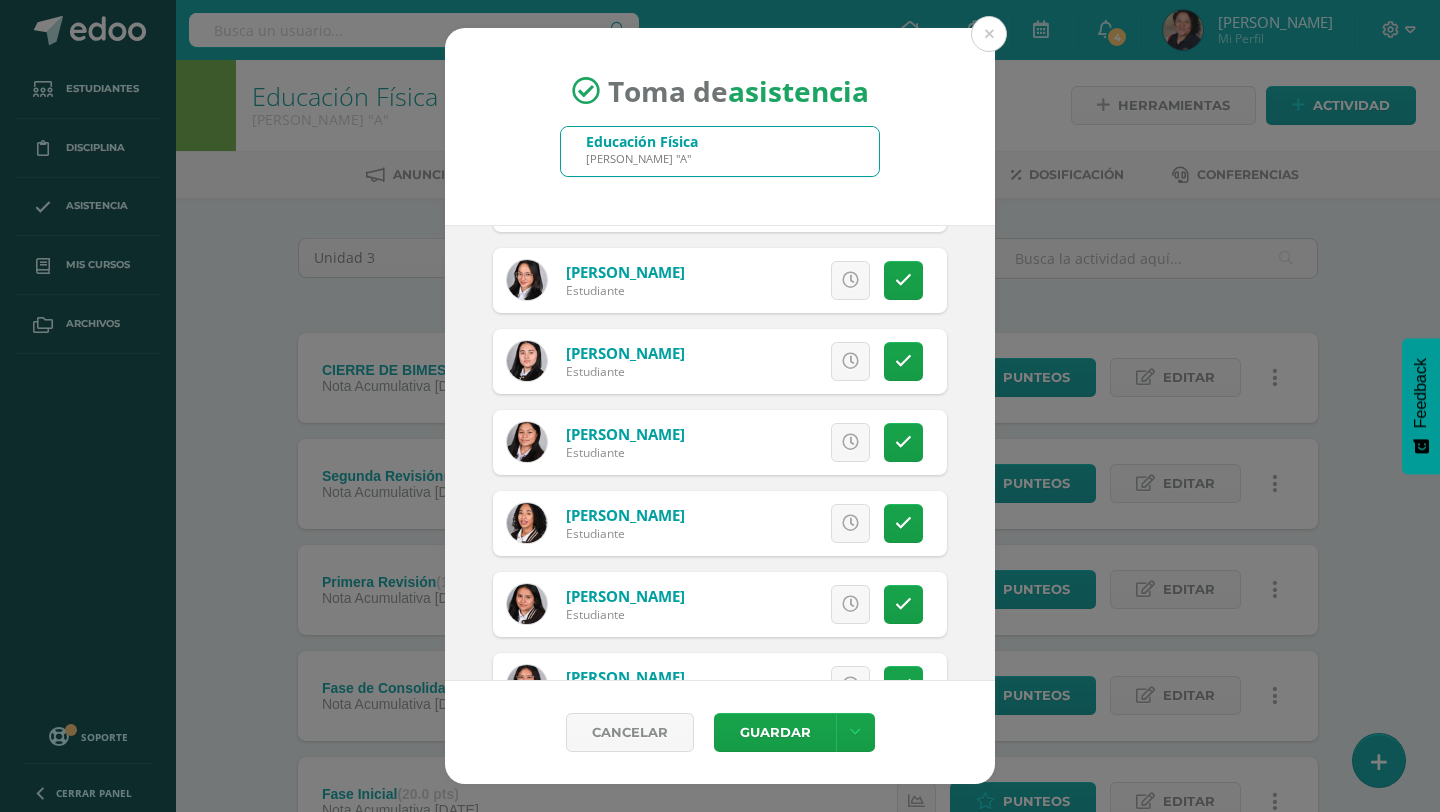 scroll, scrollTop: 861, scrollLeft: 0, axis: vertical 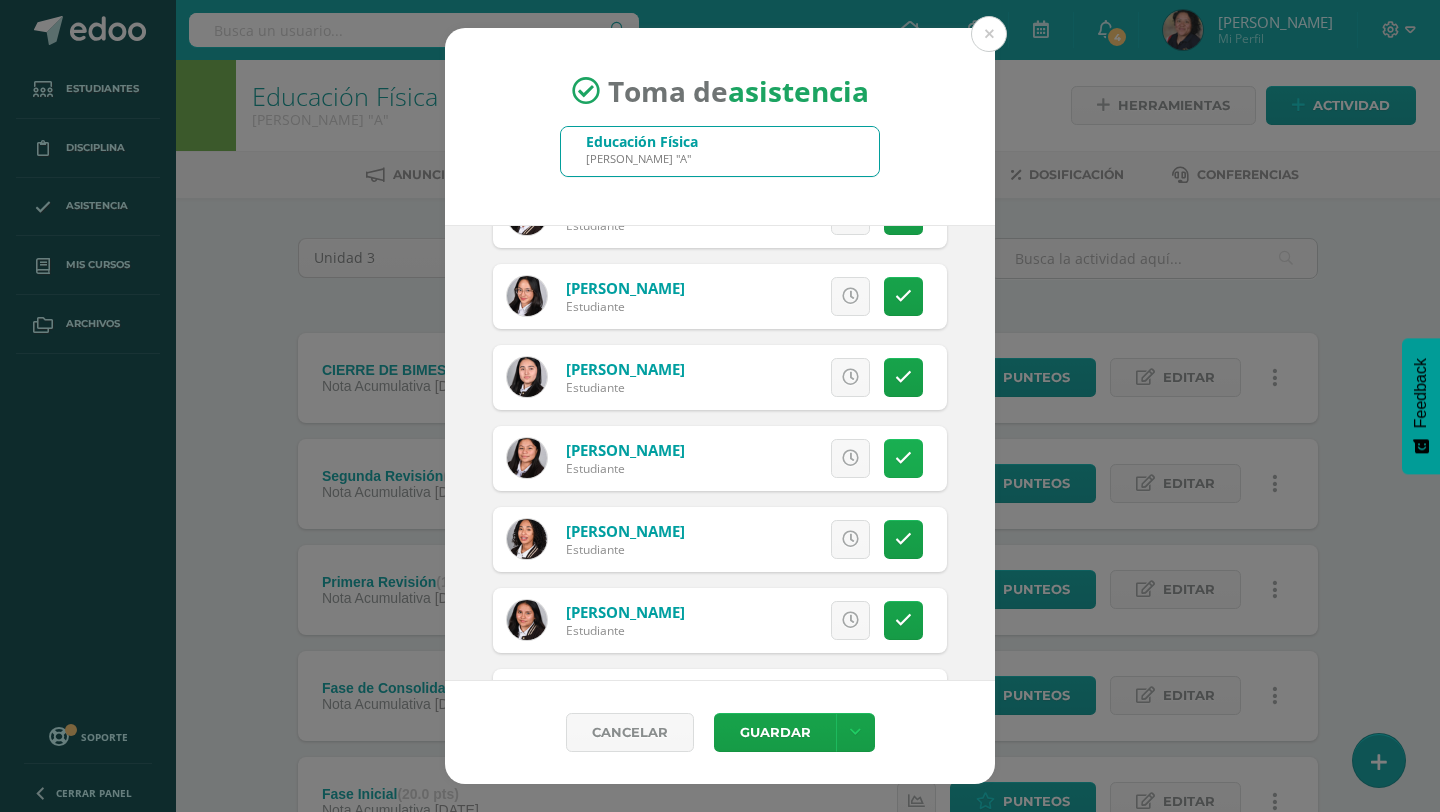 click at bounding box center (903, 458) 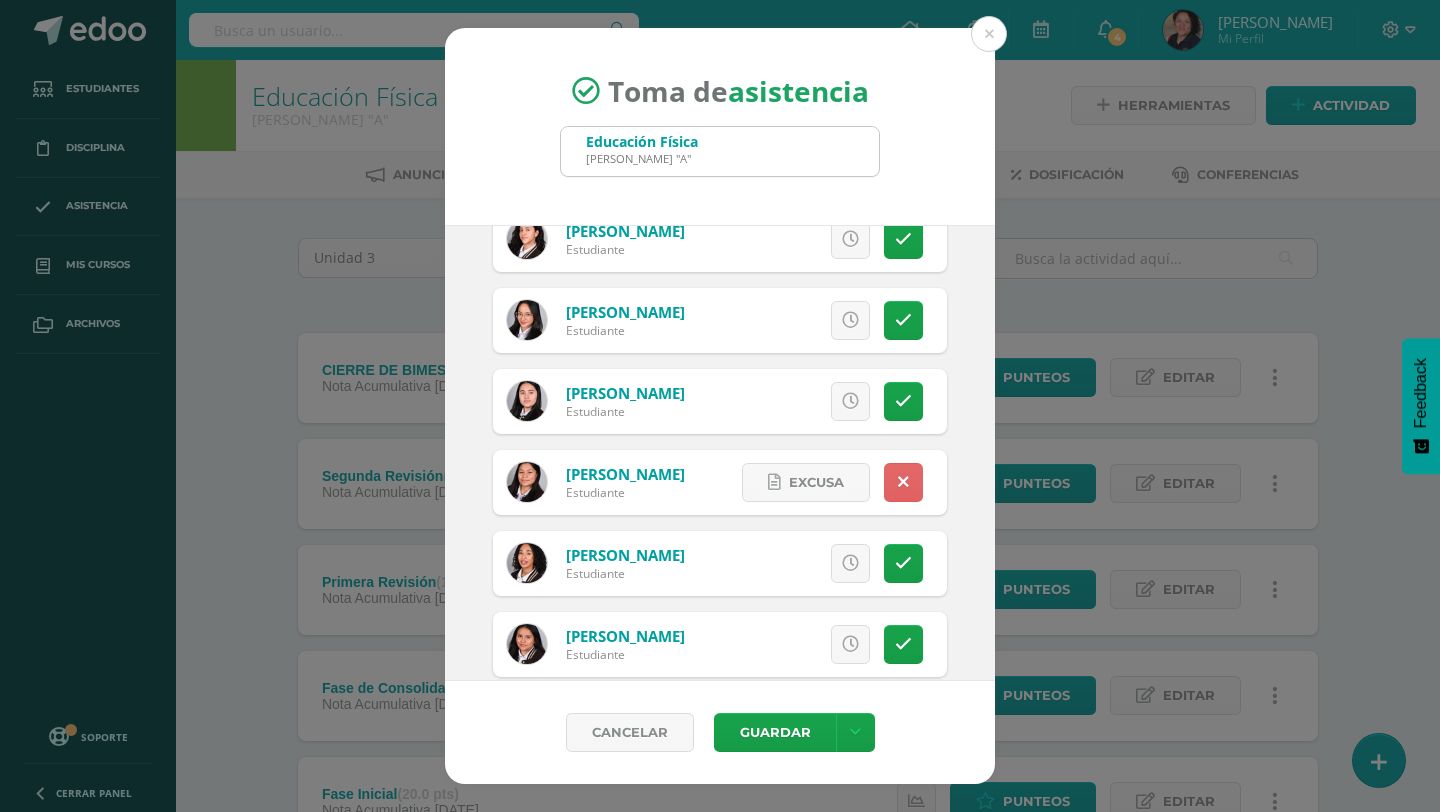 scroll, scrollTop: 836, scrollLeft: 0, axis: vertical 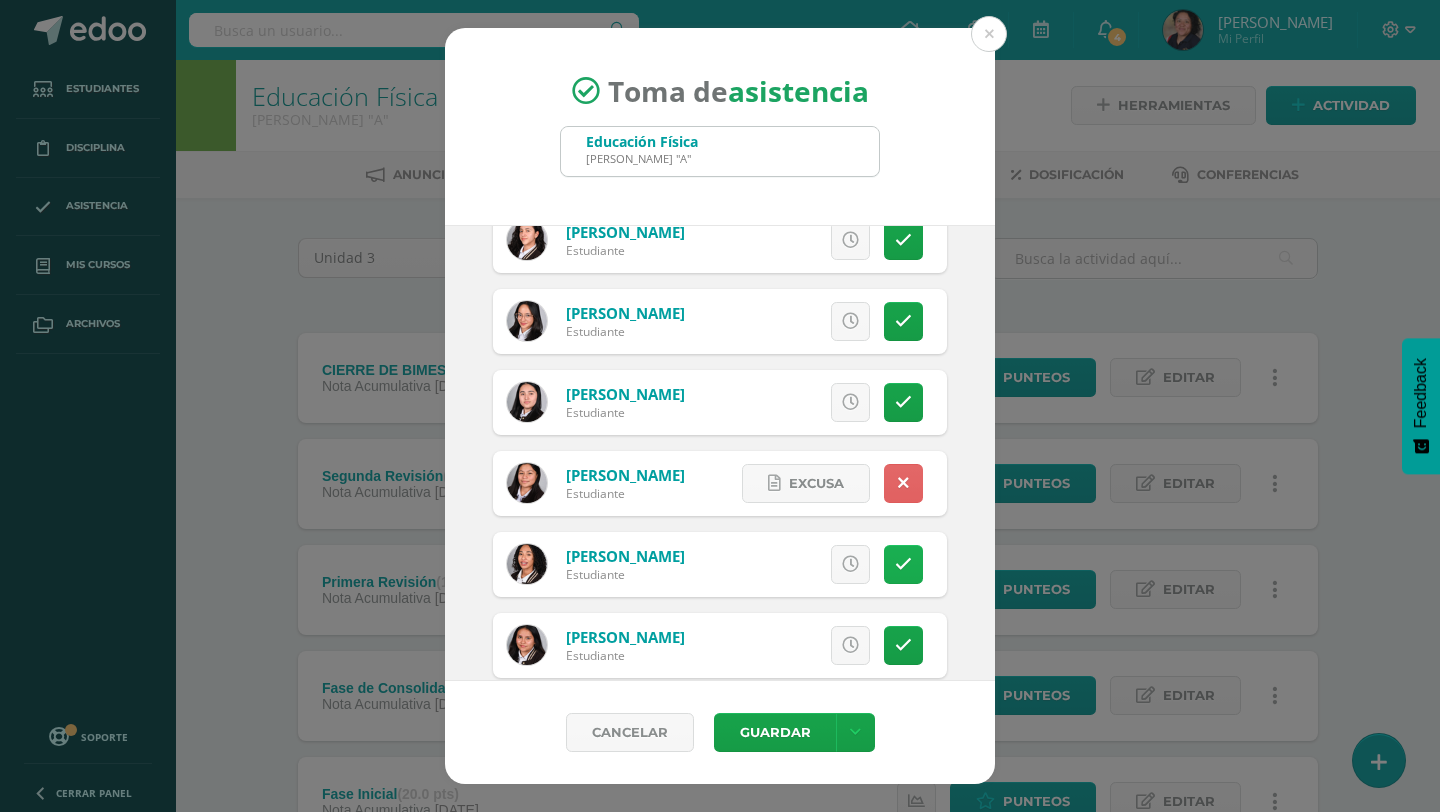 click at bounding box center (903, 564) 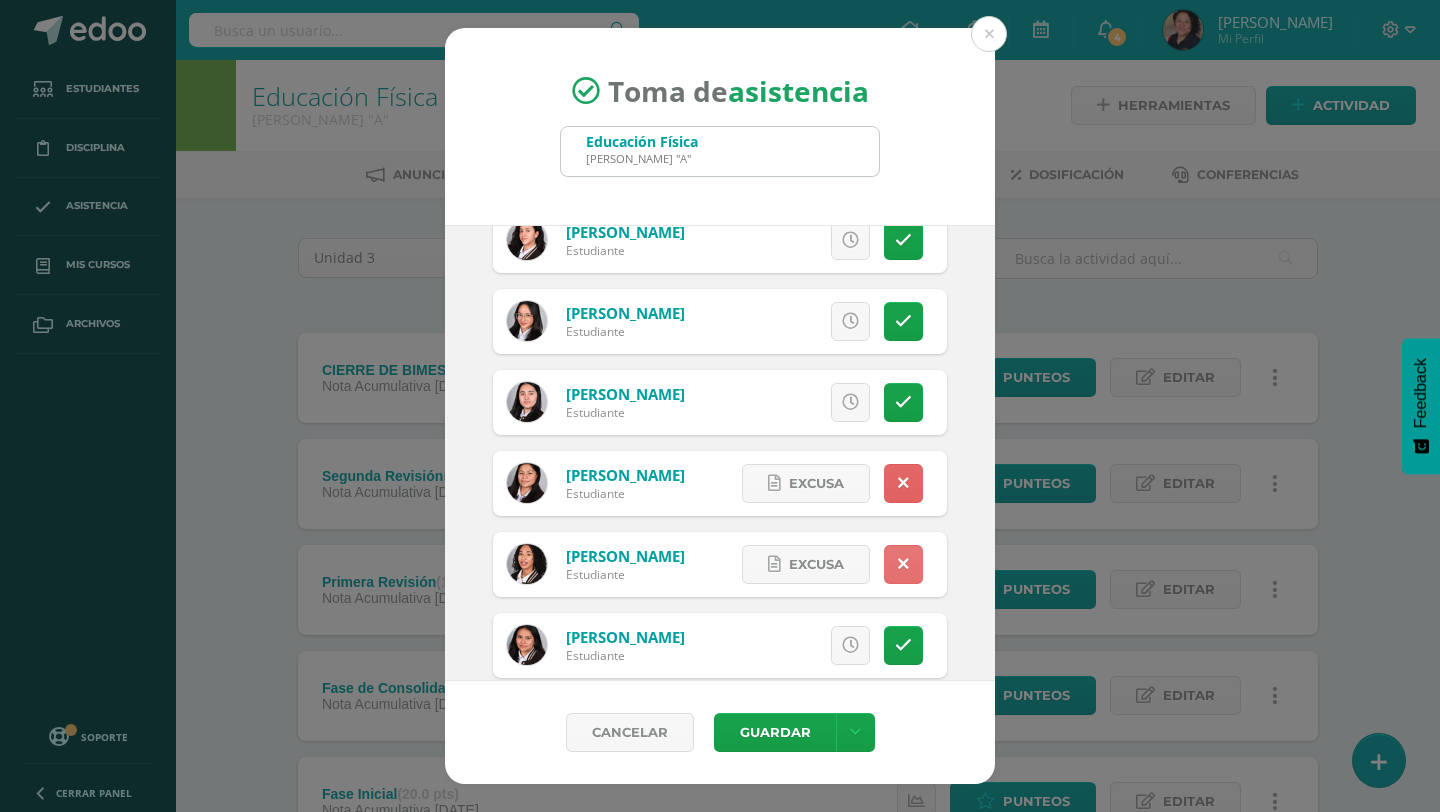 scroll, scrollTop: 1271, scrollLeft: 0, axis: vertical 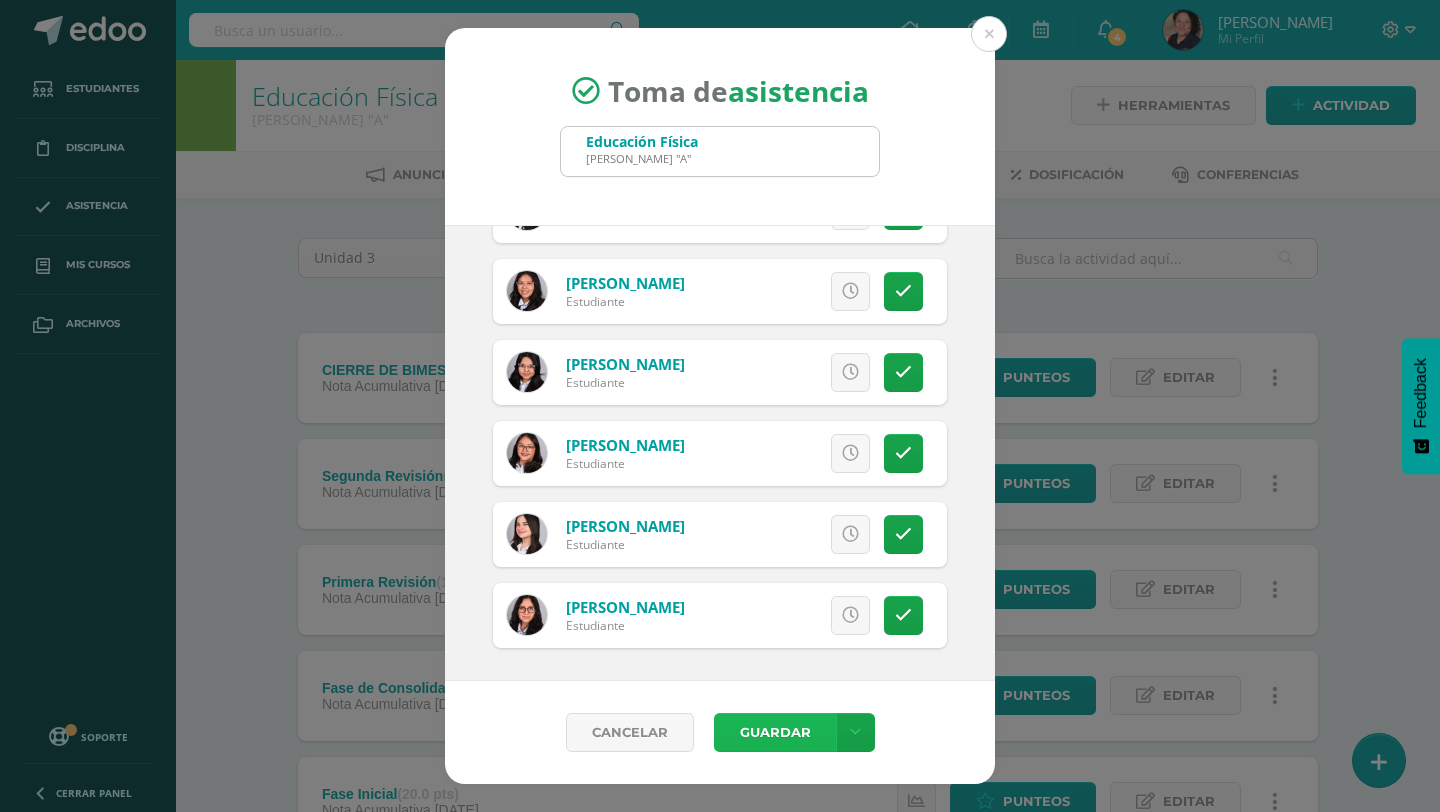 click on "Guardar" at bounding box center (775, 732) 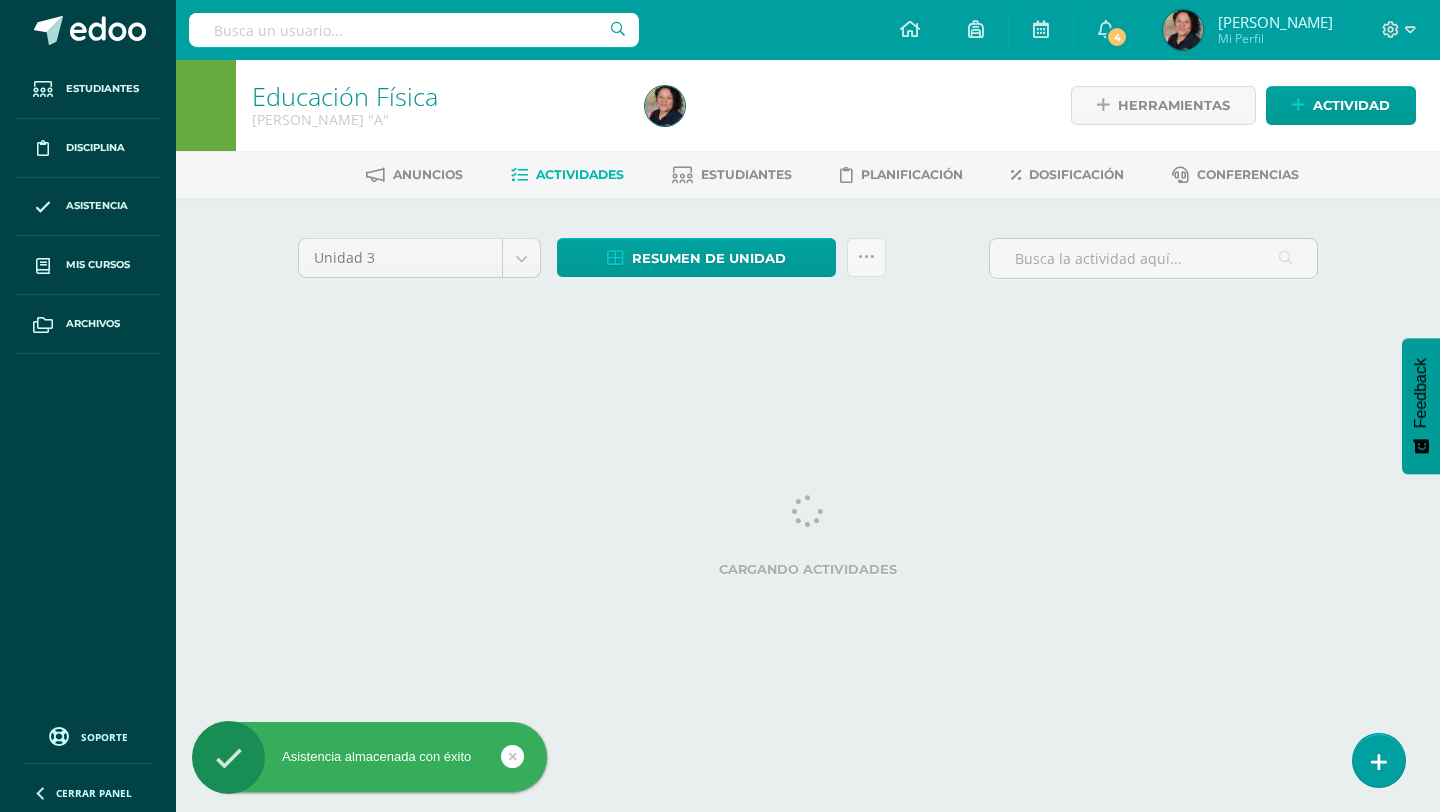 scroll, scrollTop: 0, scrollLeft: 0, axis: both 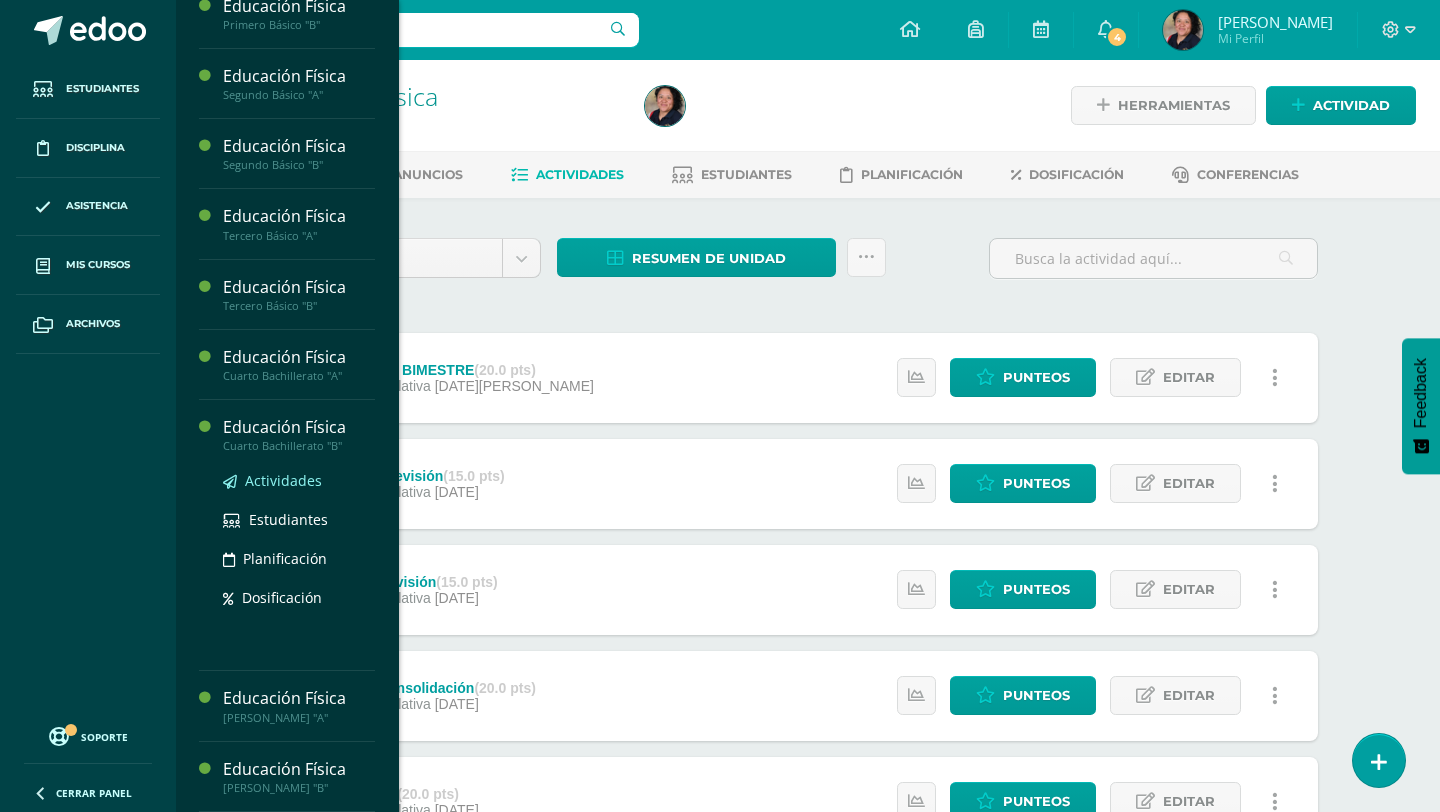 click on "Actividades" at bounding box center [283, 480] 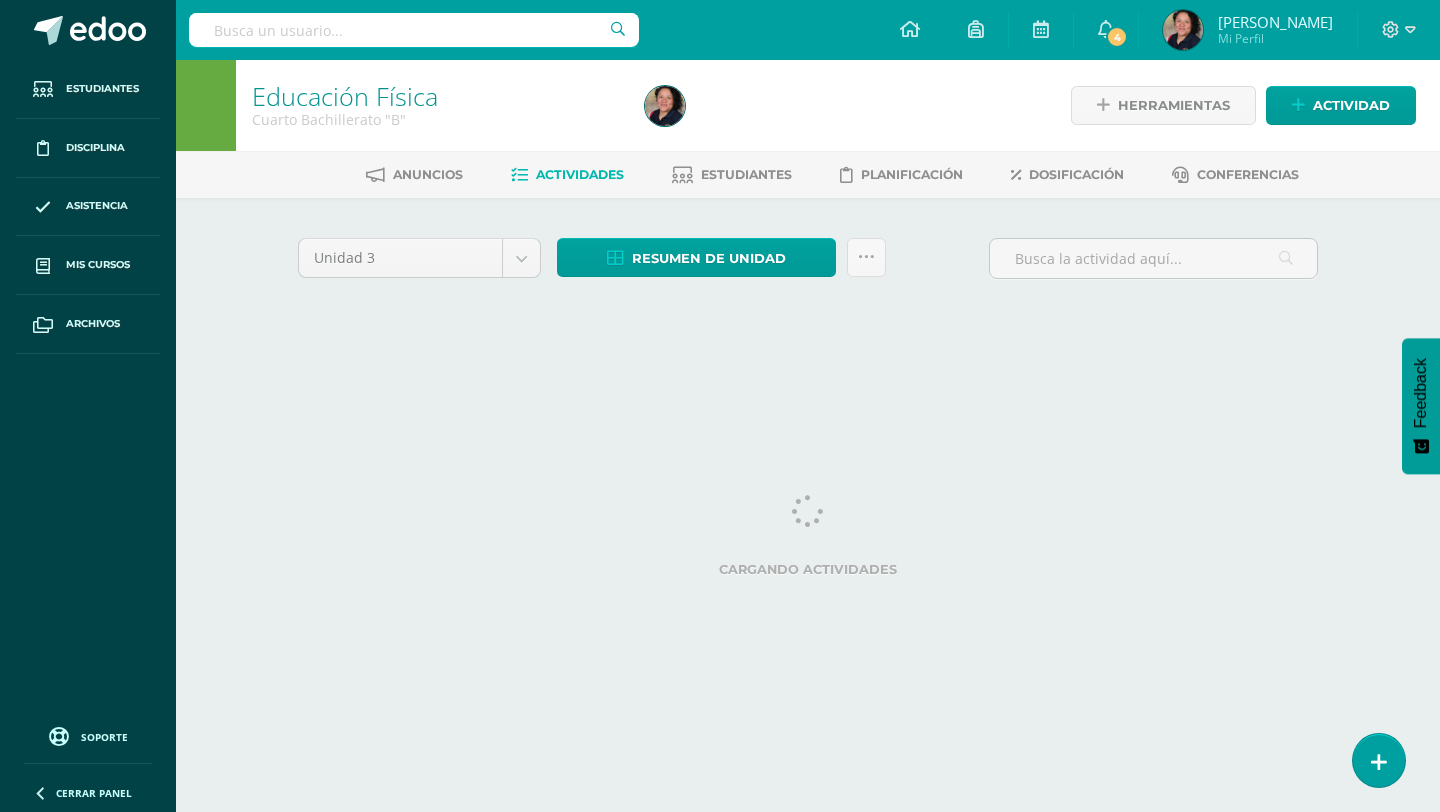scroll, scrollTop: 0, scrollLeft: 0, axis: both 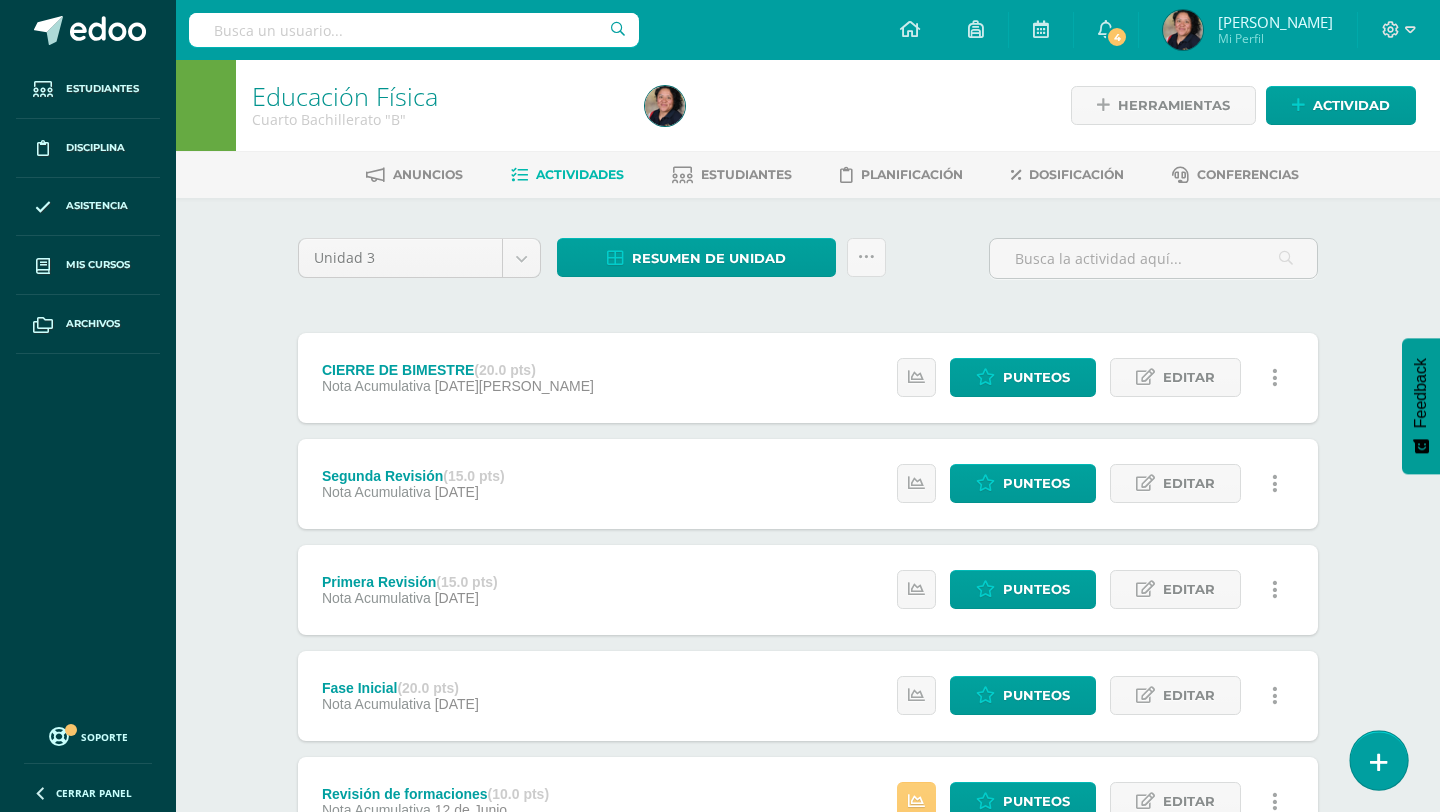 click at bounding box center (1379, 762) 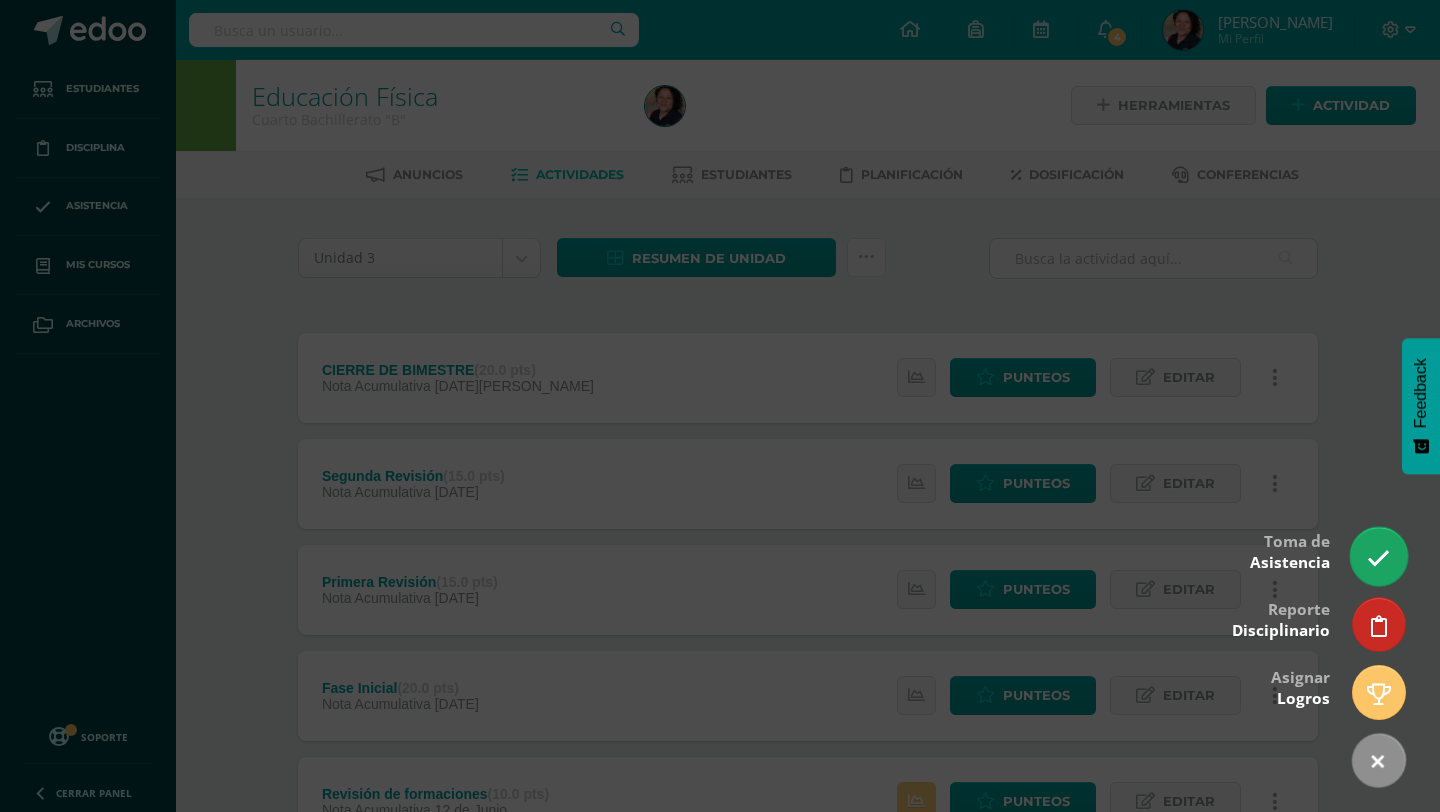 click at bounding box center (1378, 558) 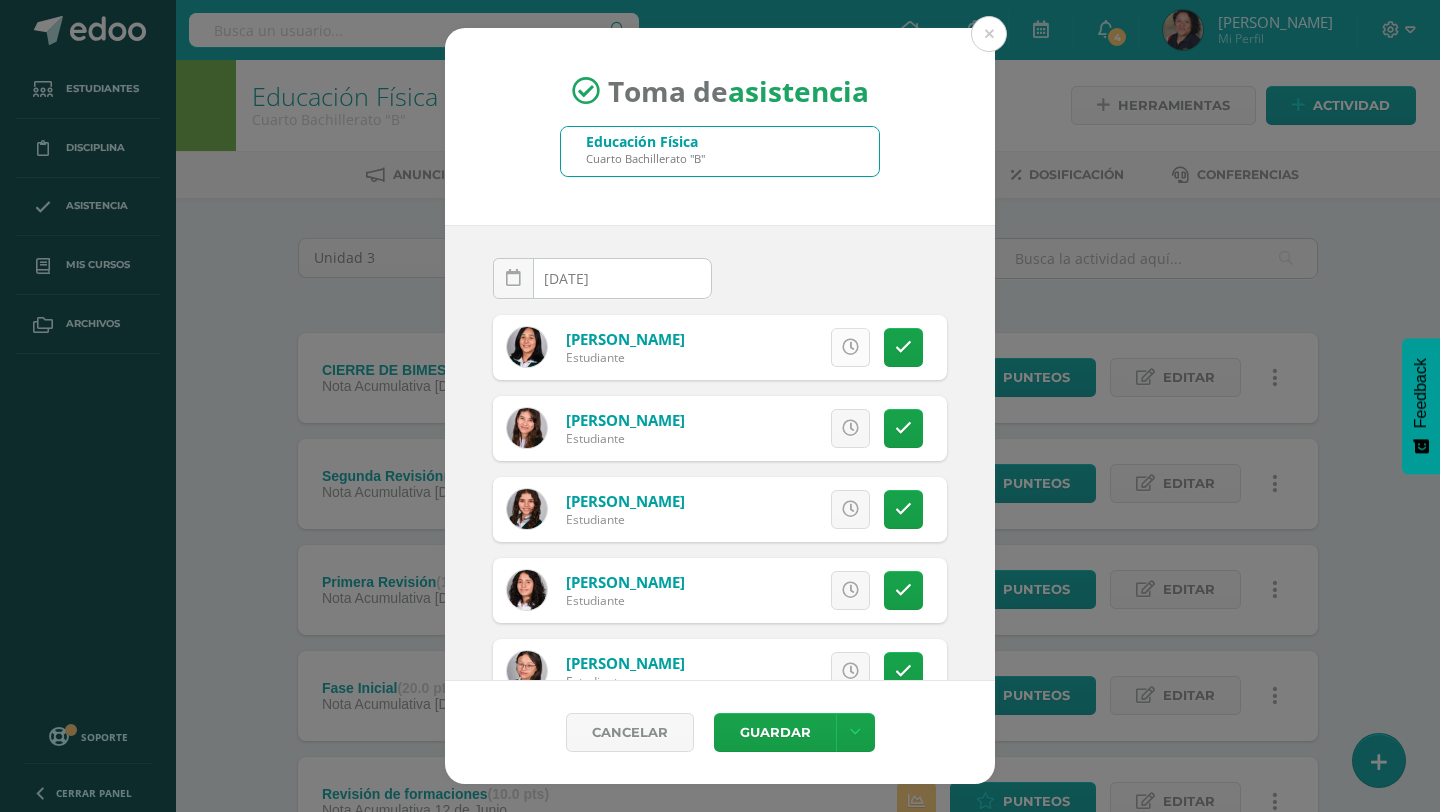 click at bounding box center (850, 347) 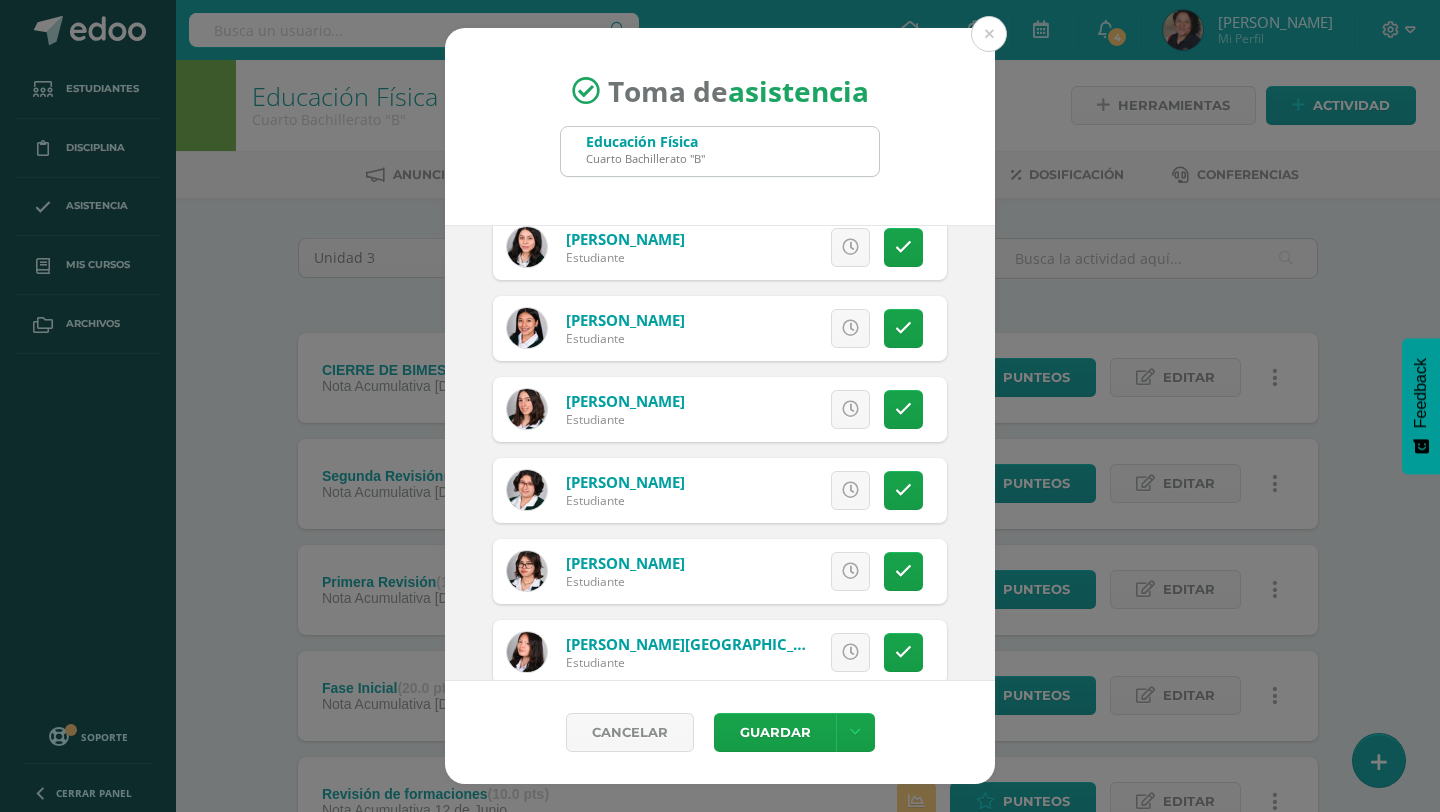 scroll, scrollTop: 1271, scrollLeft: 0, axis: vertical 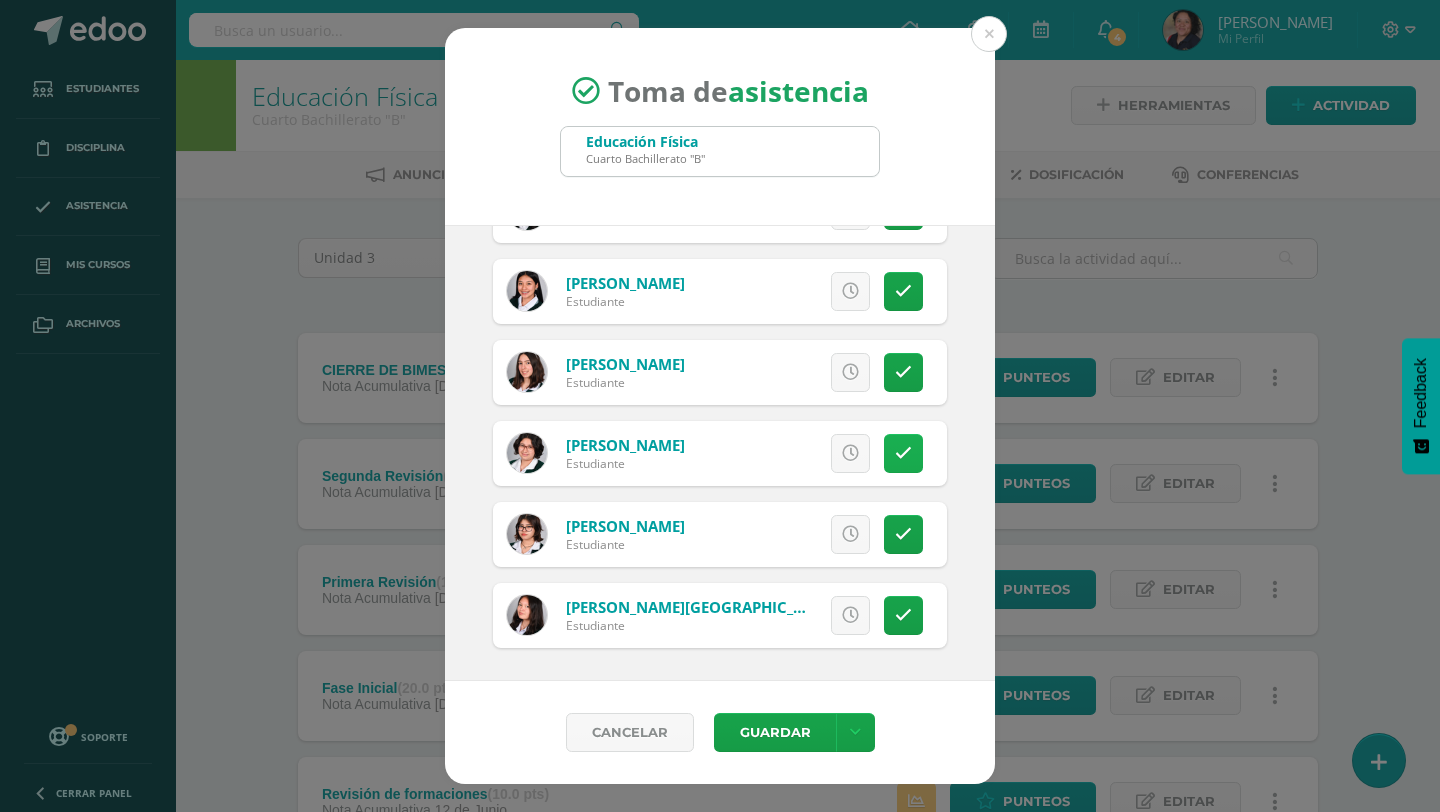 click at bounding box center [903, 453] 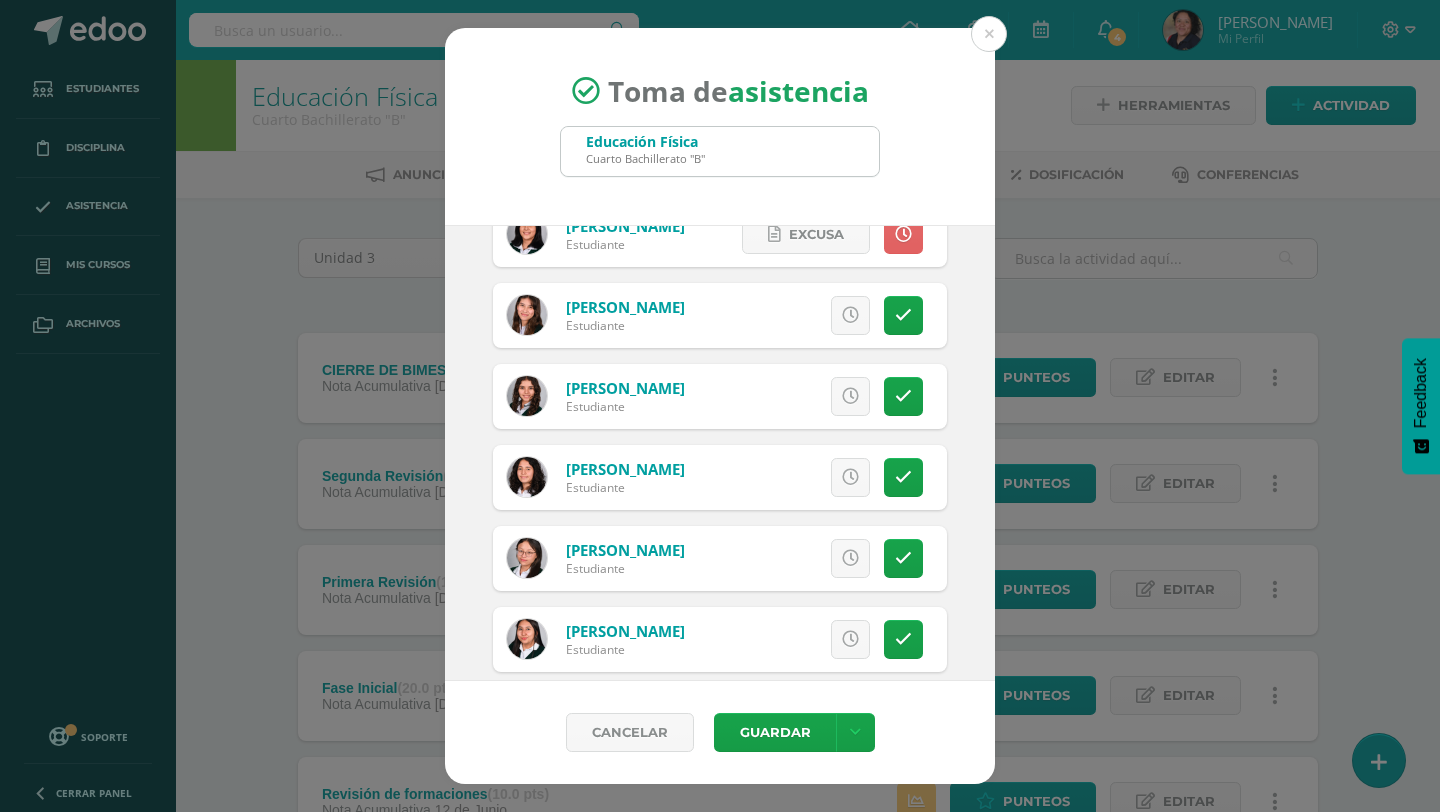scroll, scrollTop: 0, scrollLeft: 0, axis: both 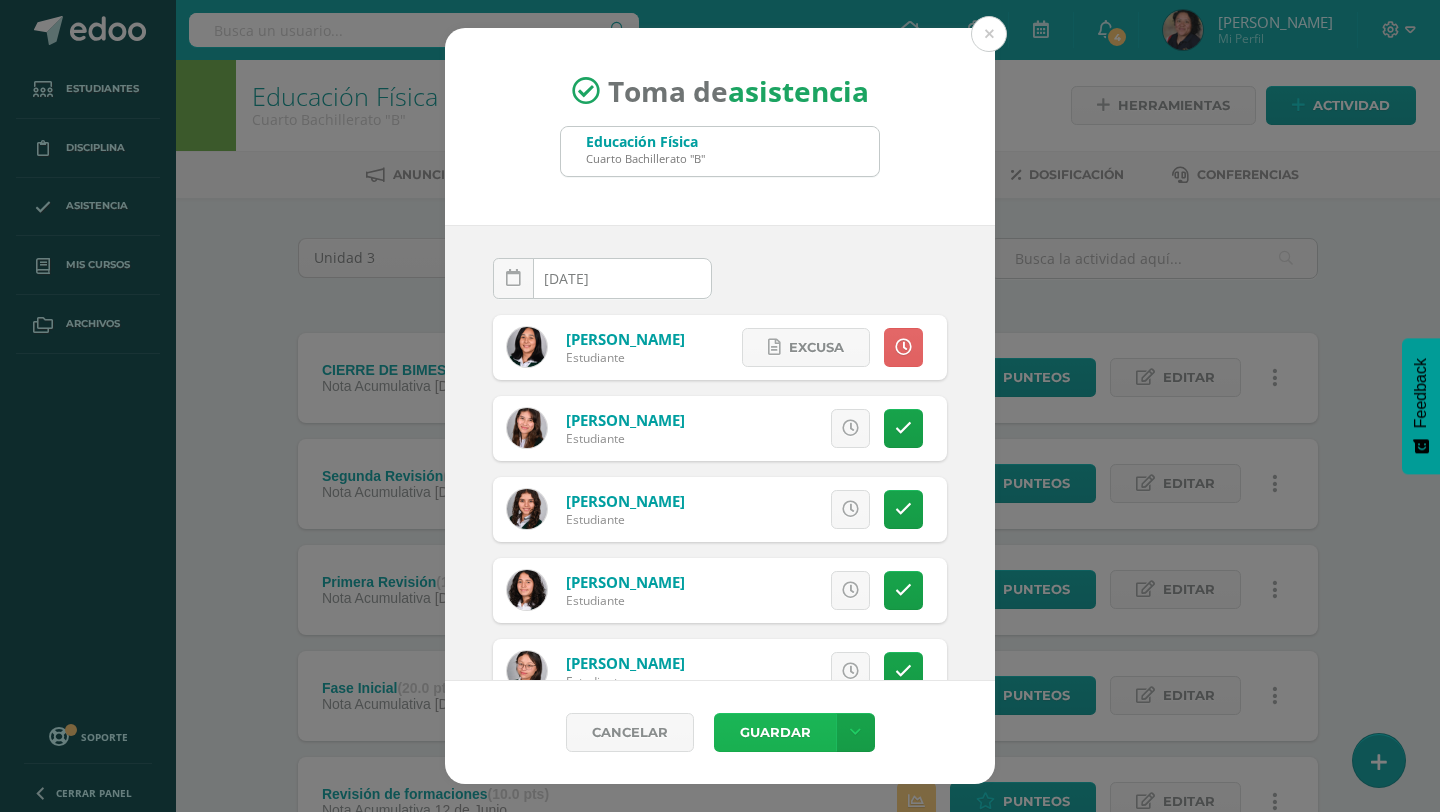 click on "Guardar" at bounding box center (775, 732) 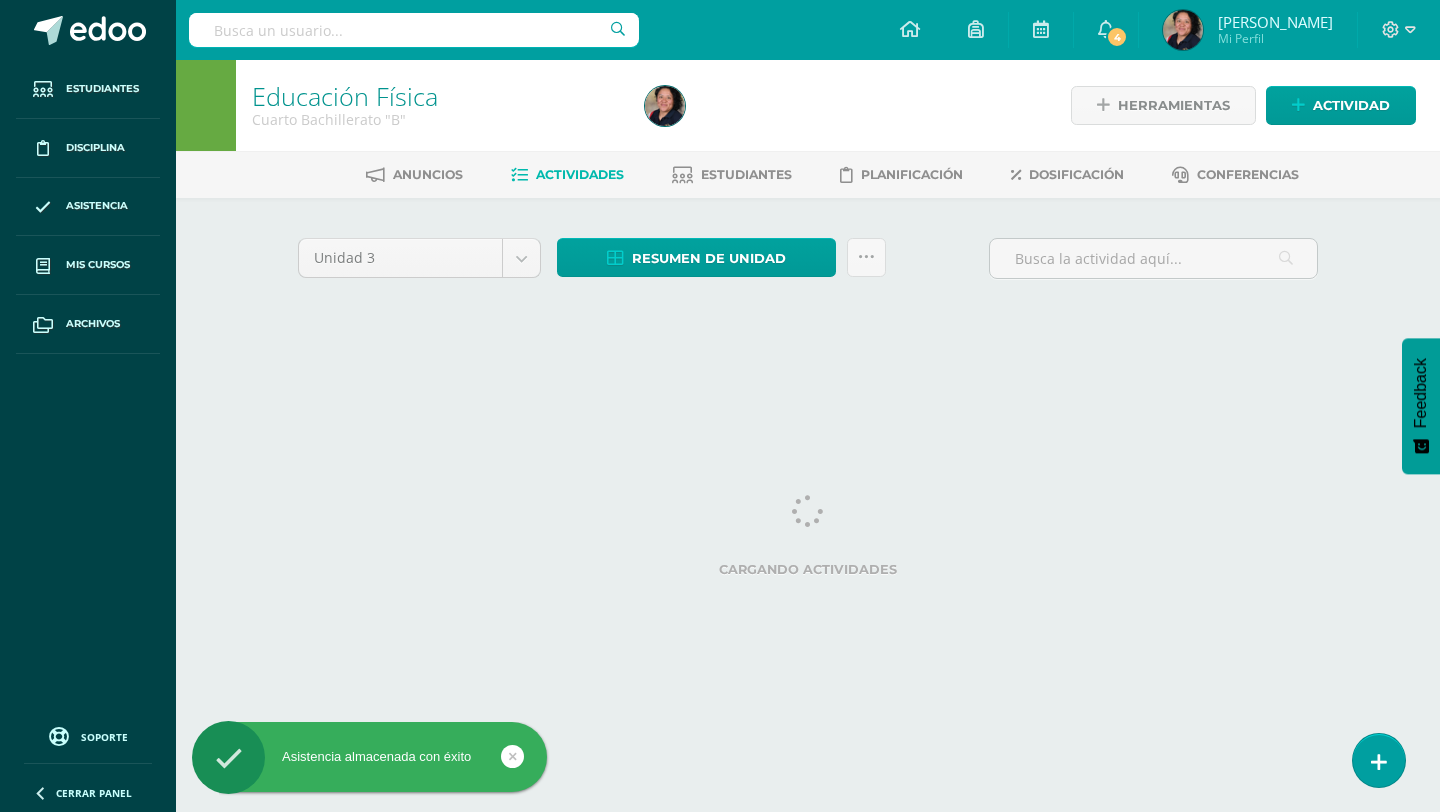 scroll, scrollTop: 0, scrollLeft: 0, axis: both 